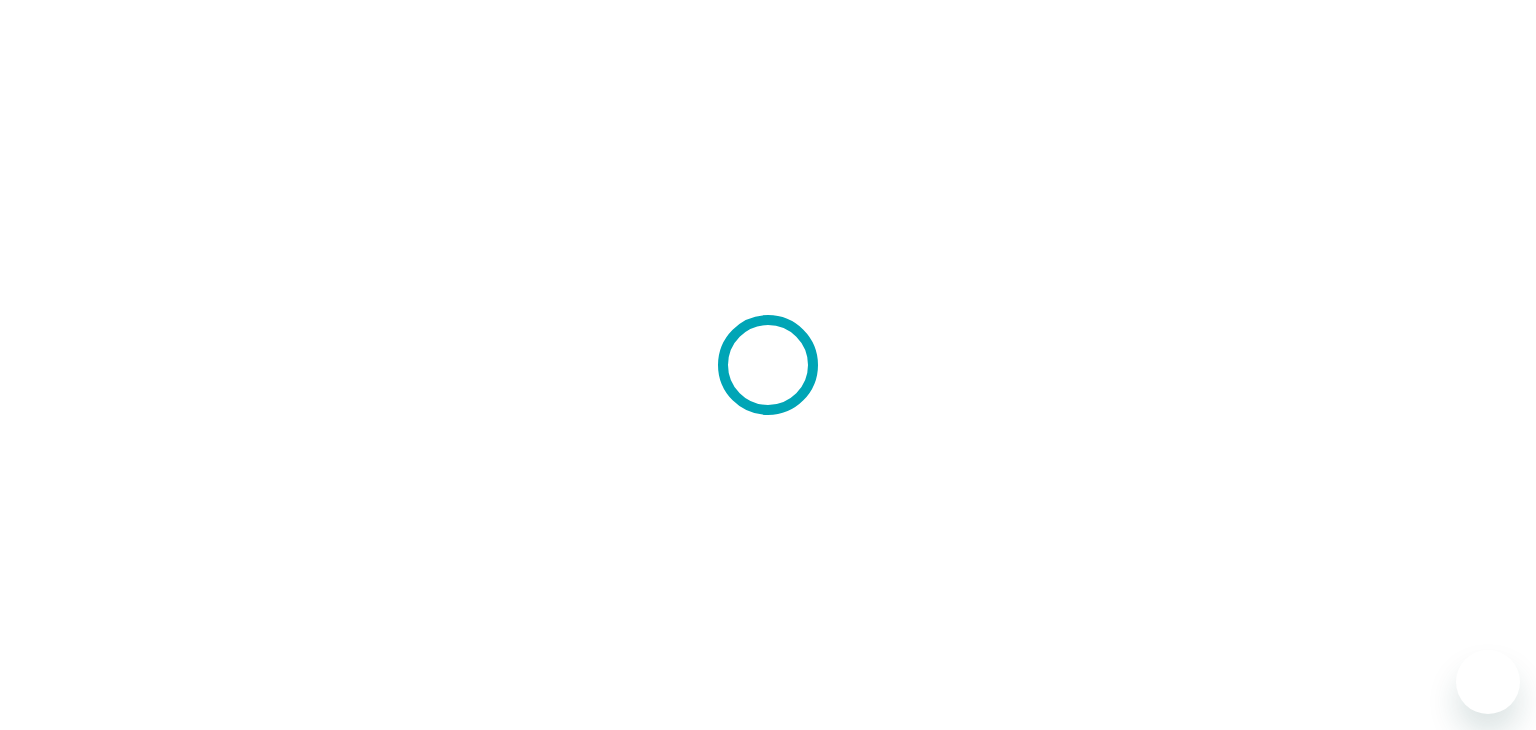 scroll, scrollTop: 0, scrollLeft: 0, axis: both 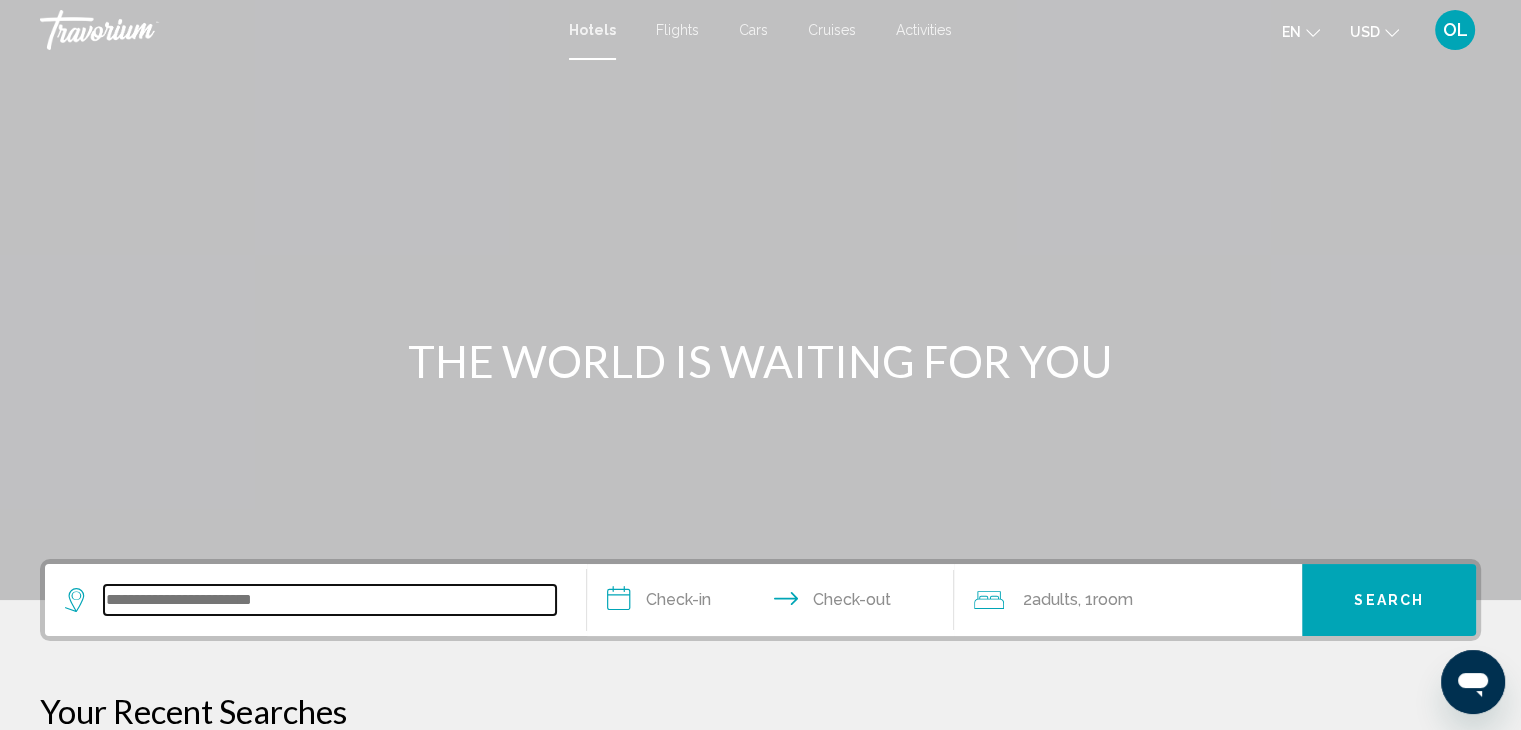 click at bounding box center (330, 600) 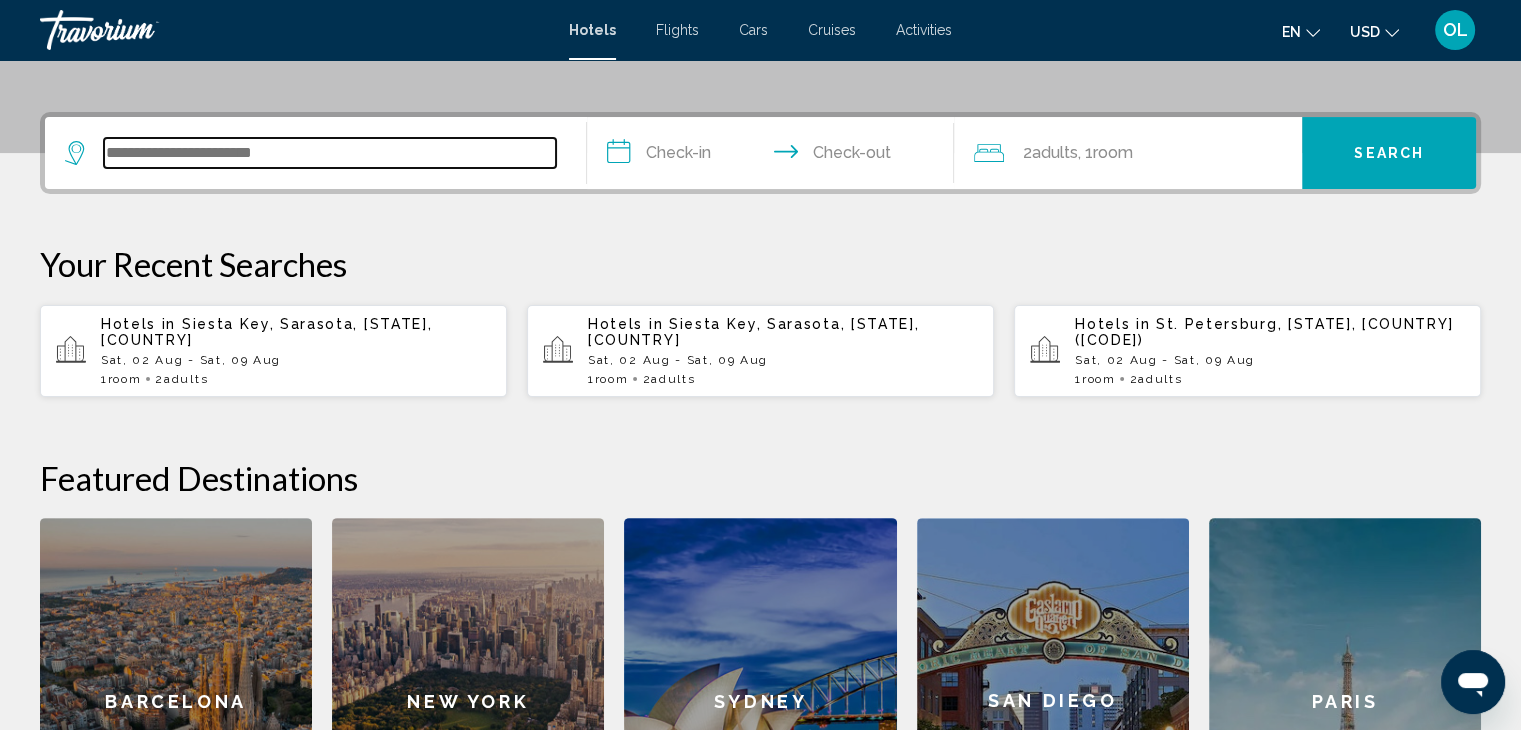 scroll, scrollTop: 493, scrollLeft: 0, axis: vertical 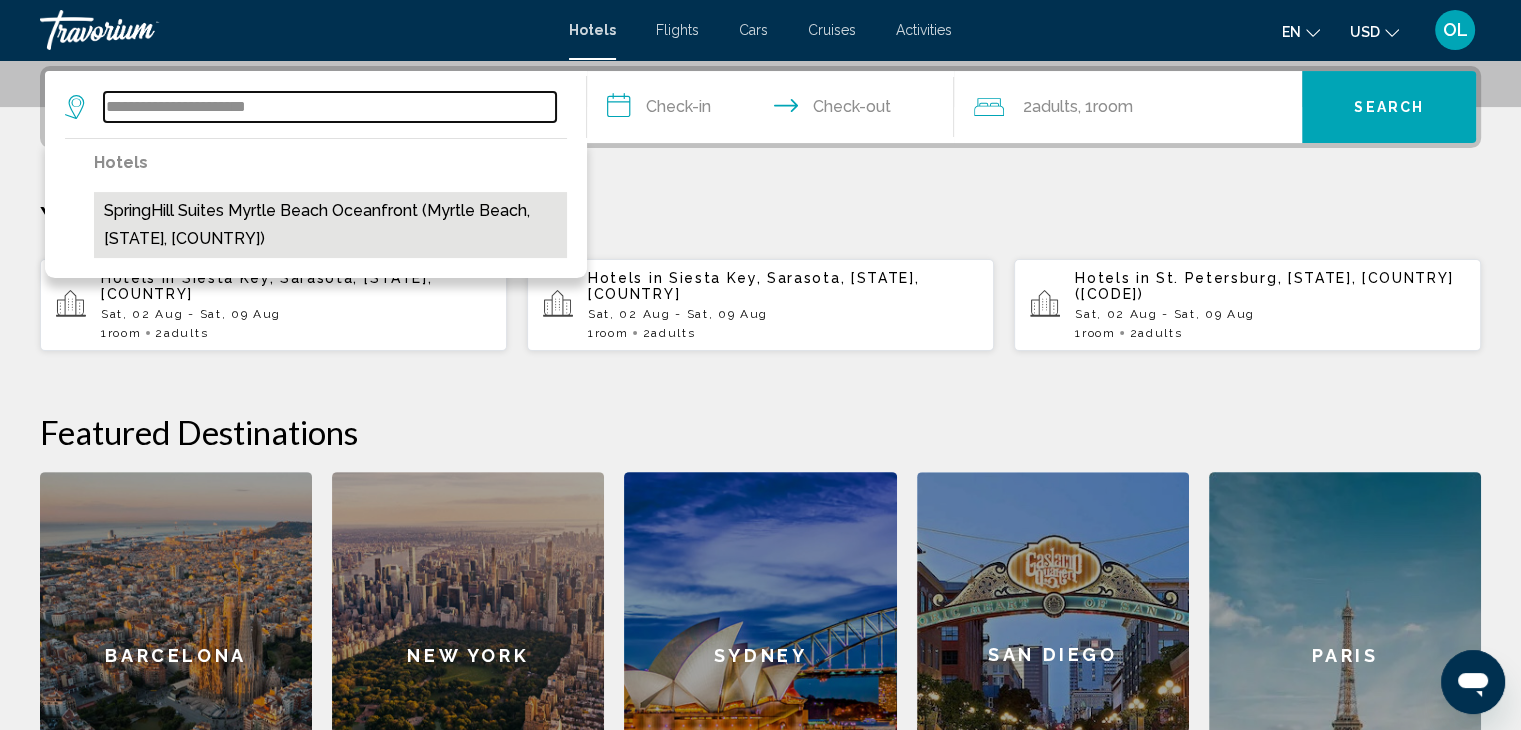 type on "**********" 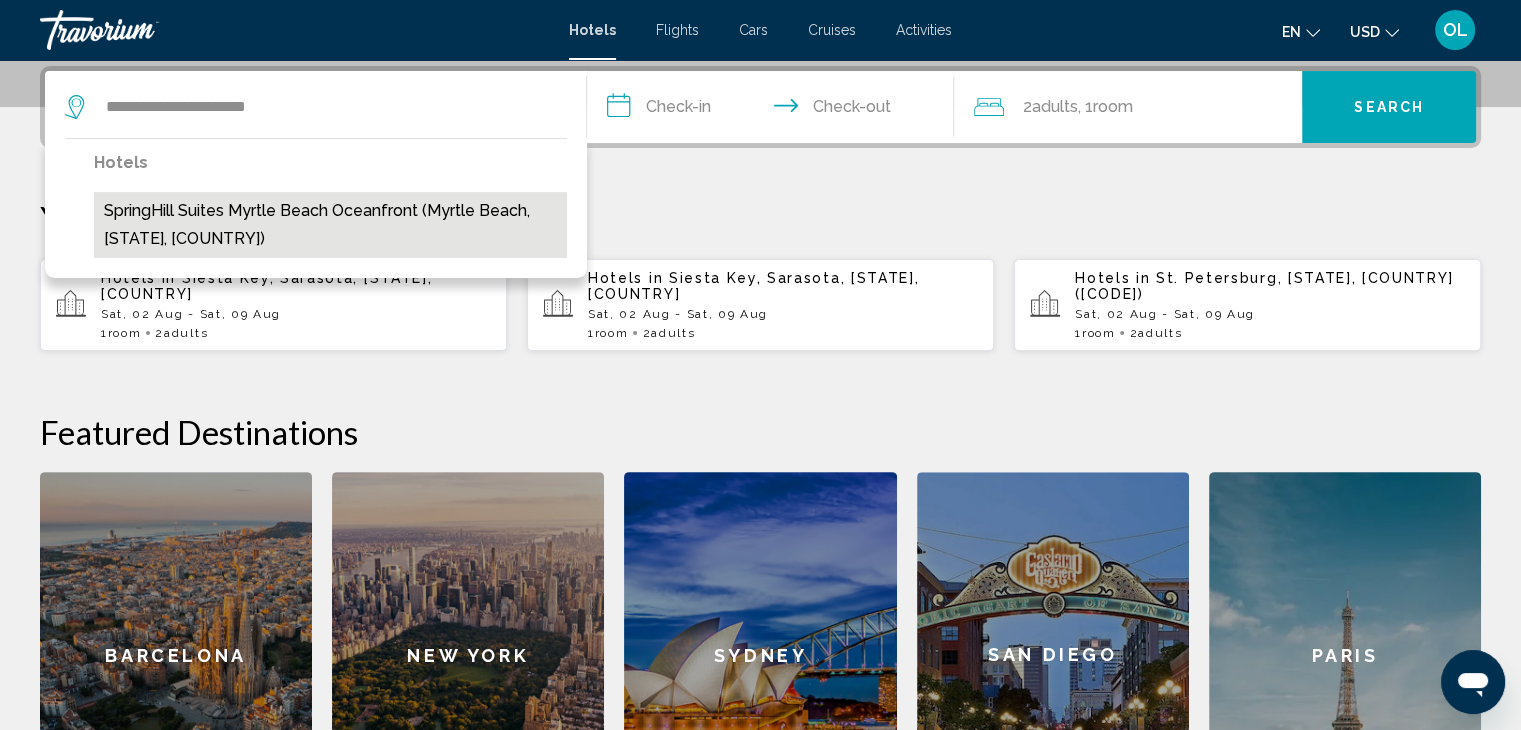 click on "SpringHill Suites Myrtle Beach Oceanfront (Myrtle Beach, SC, US)" at bounding box center (330, 225) 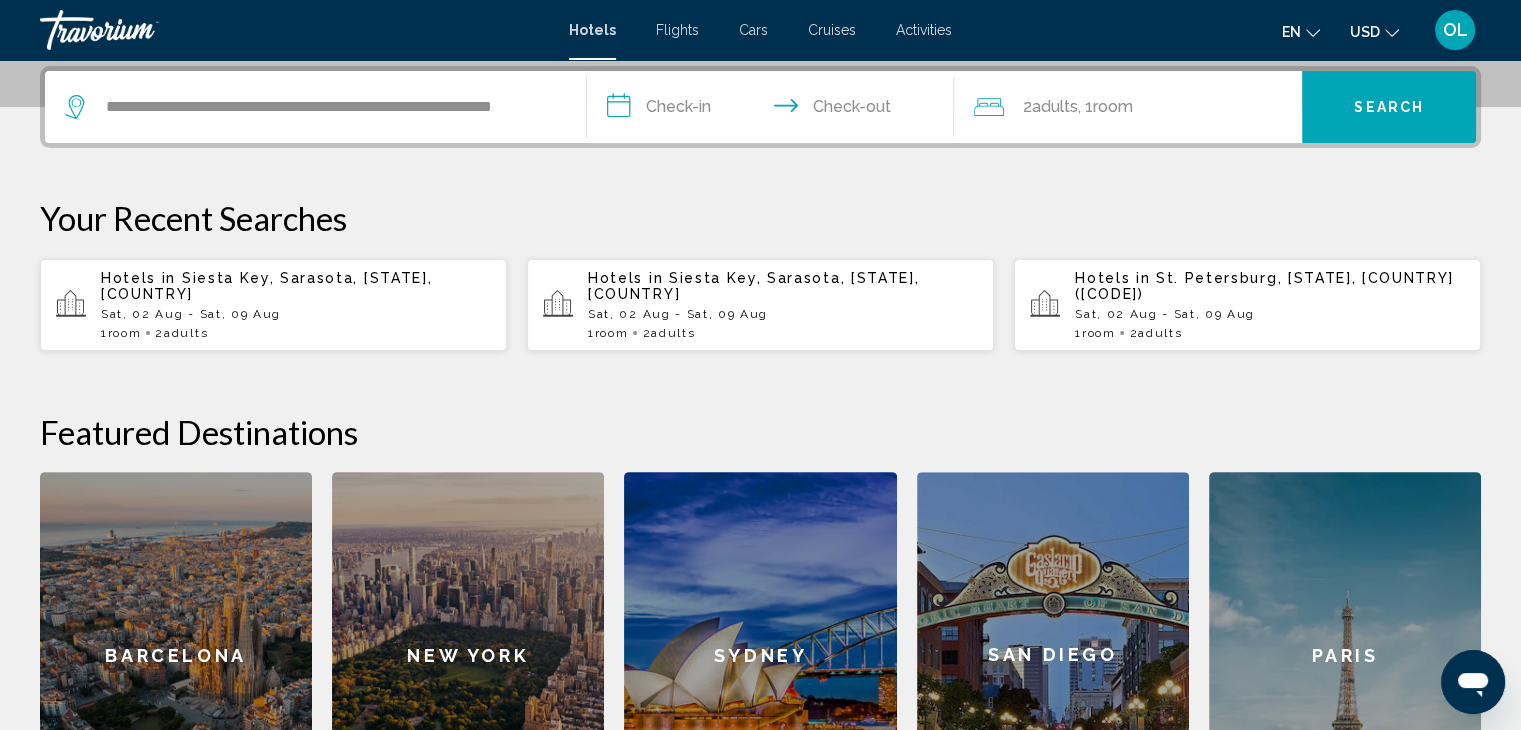 click on "**********" at bounding box center [775, 110] 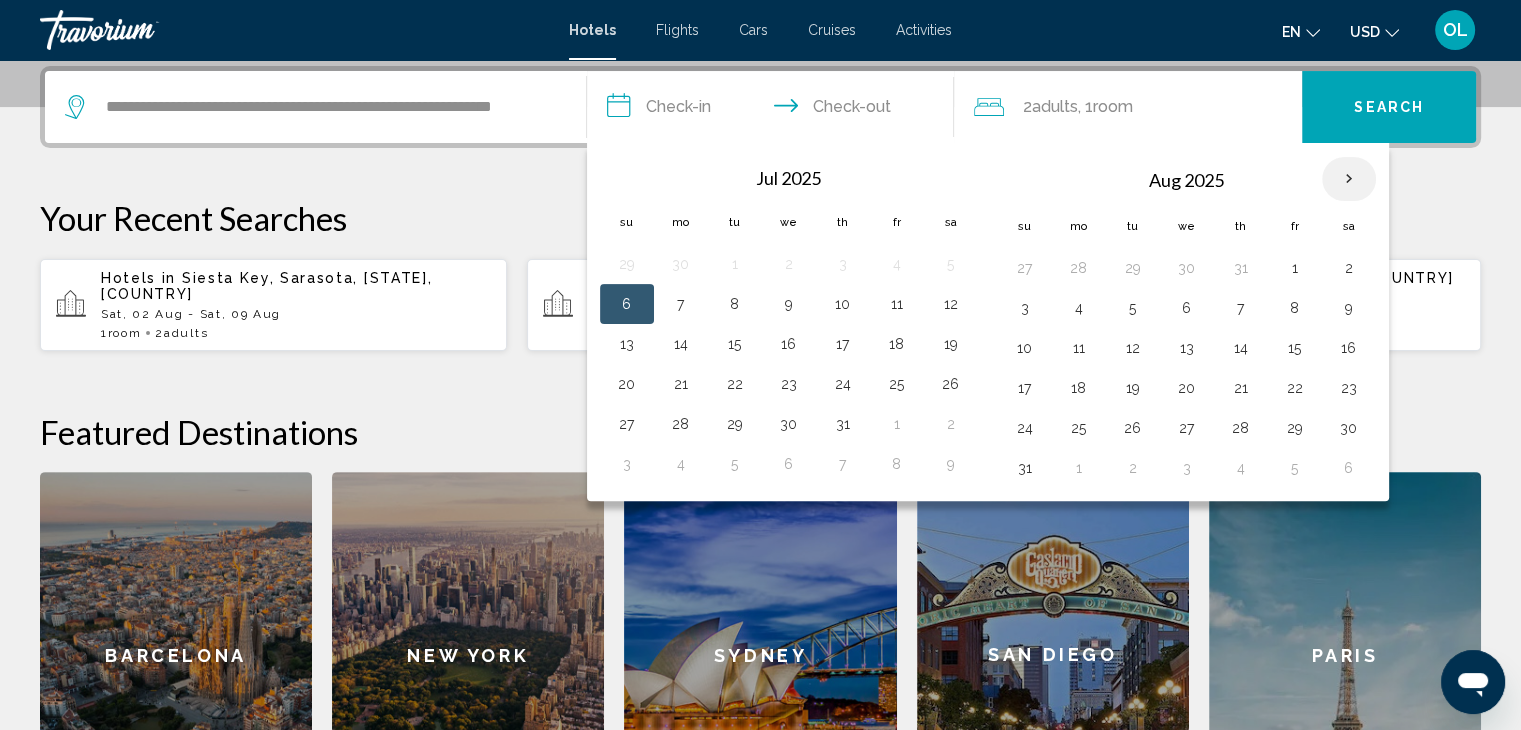 click at bounding box center [1349, 179] 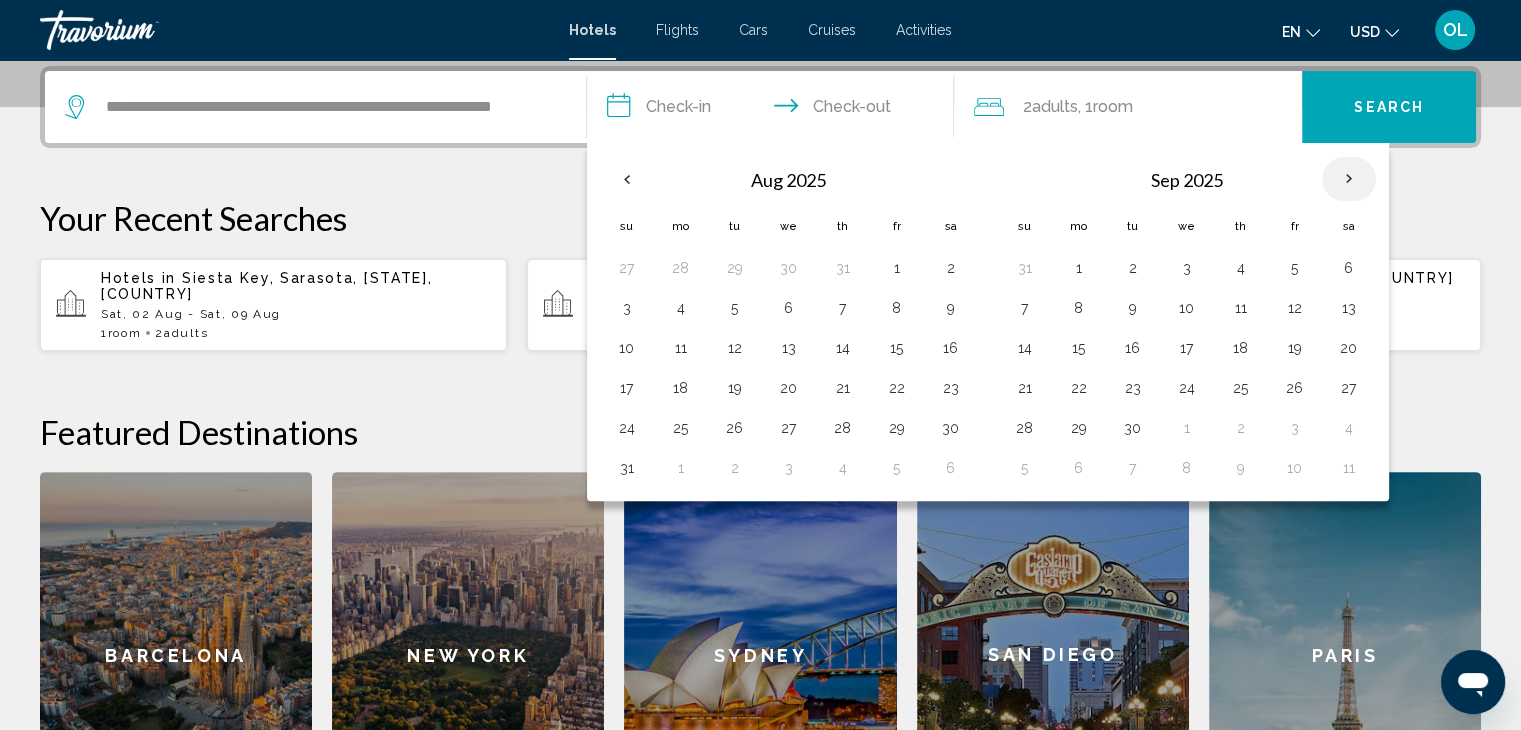 click at bounding box center [1349, 179] 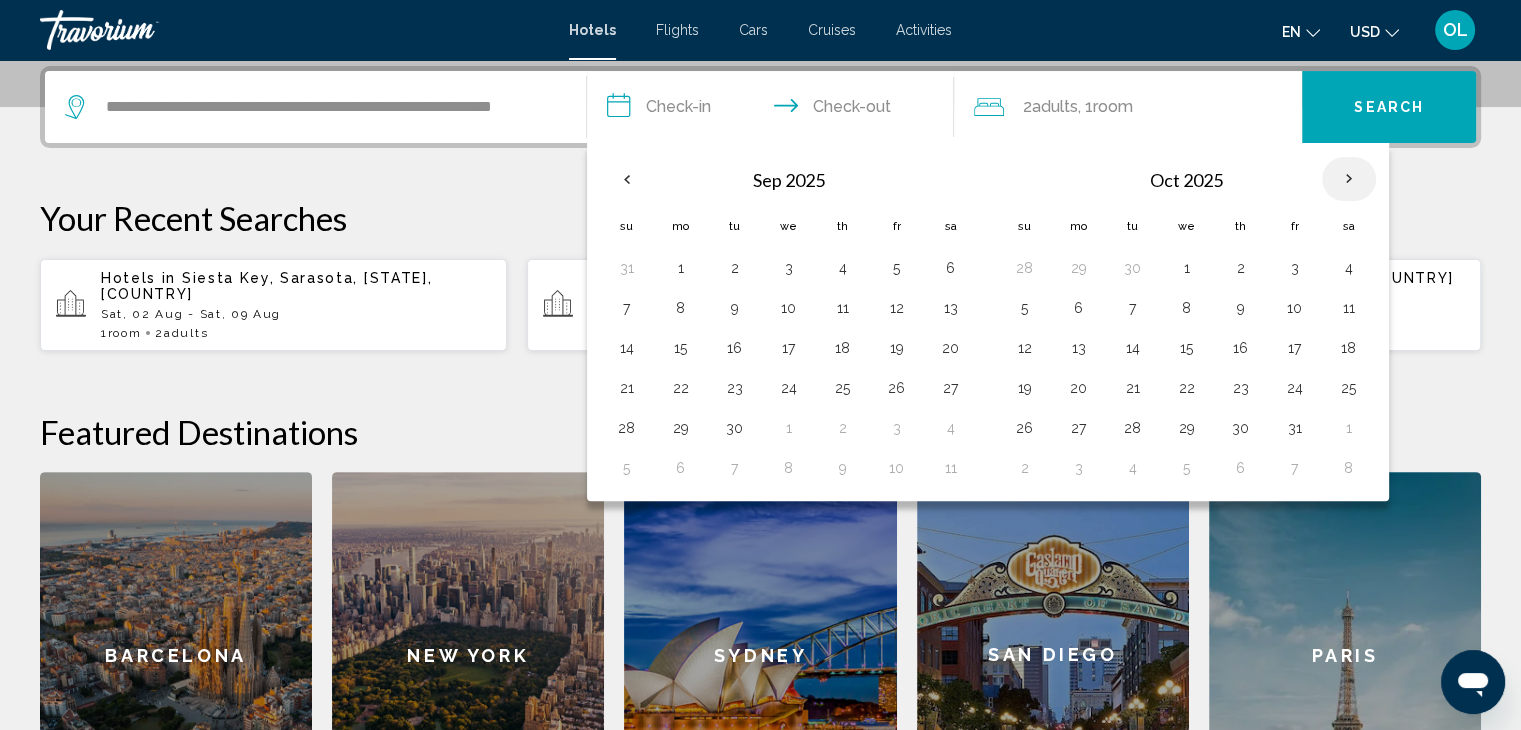 click at bounding box center [1349, 179] 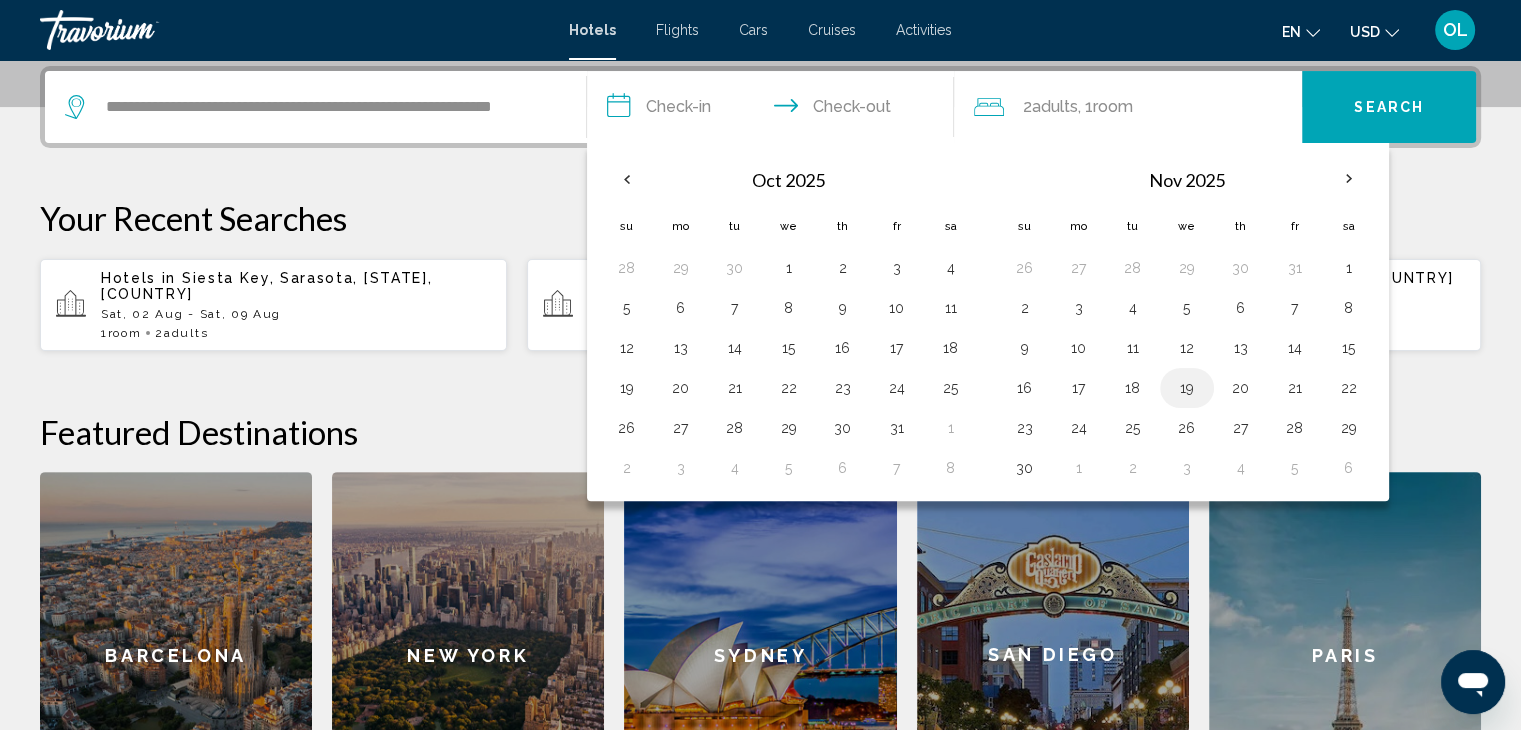 click on "19" at bounding box center (1187, 388) 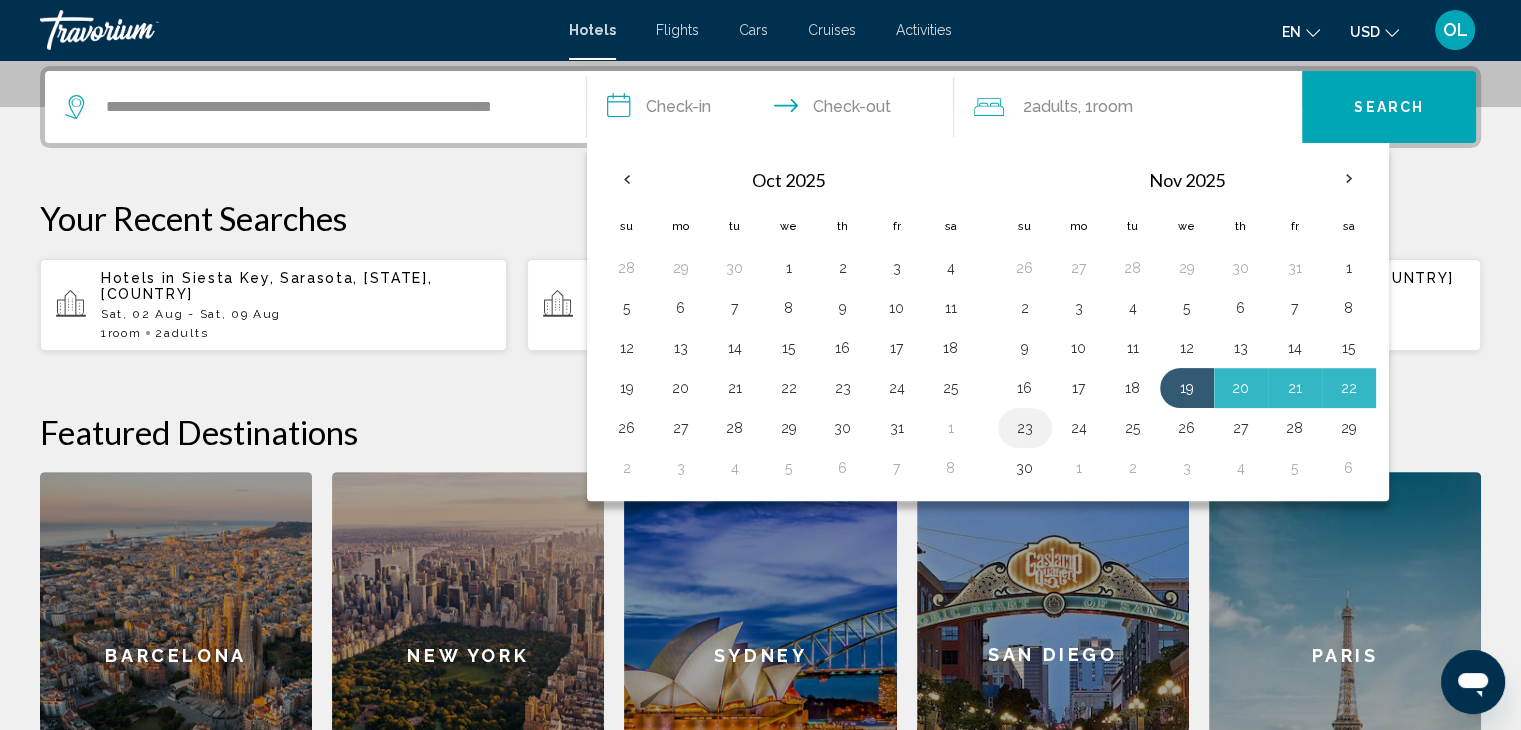 click on "23" at bounding box center (1025, 428) 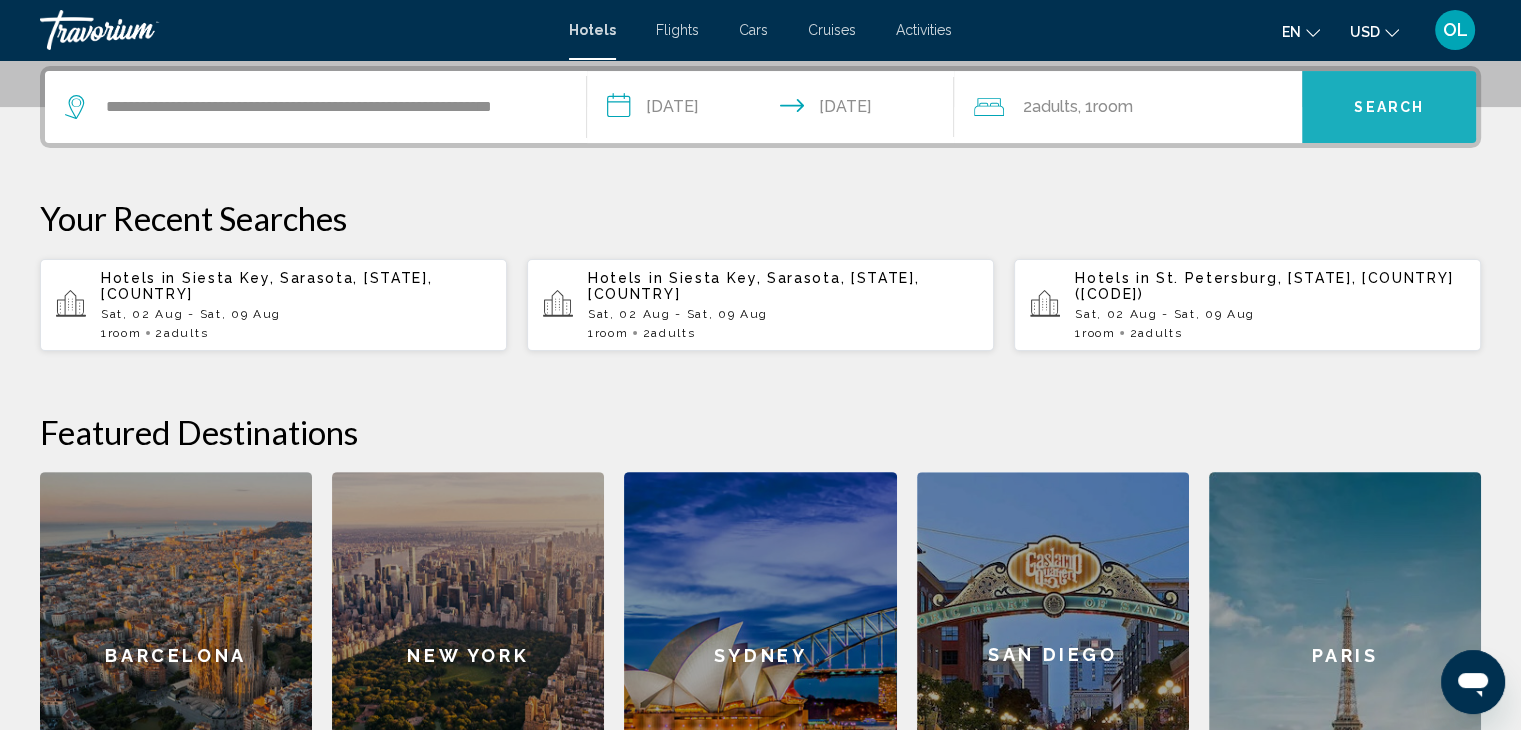 click on "Search" at bounding box center [1389, 108] 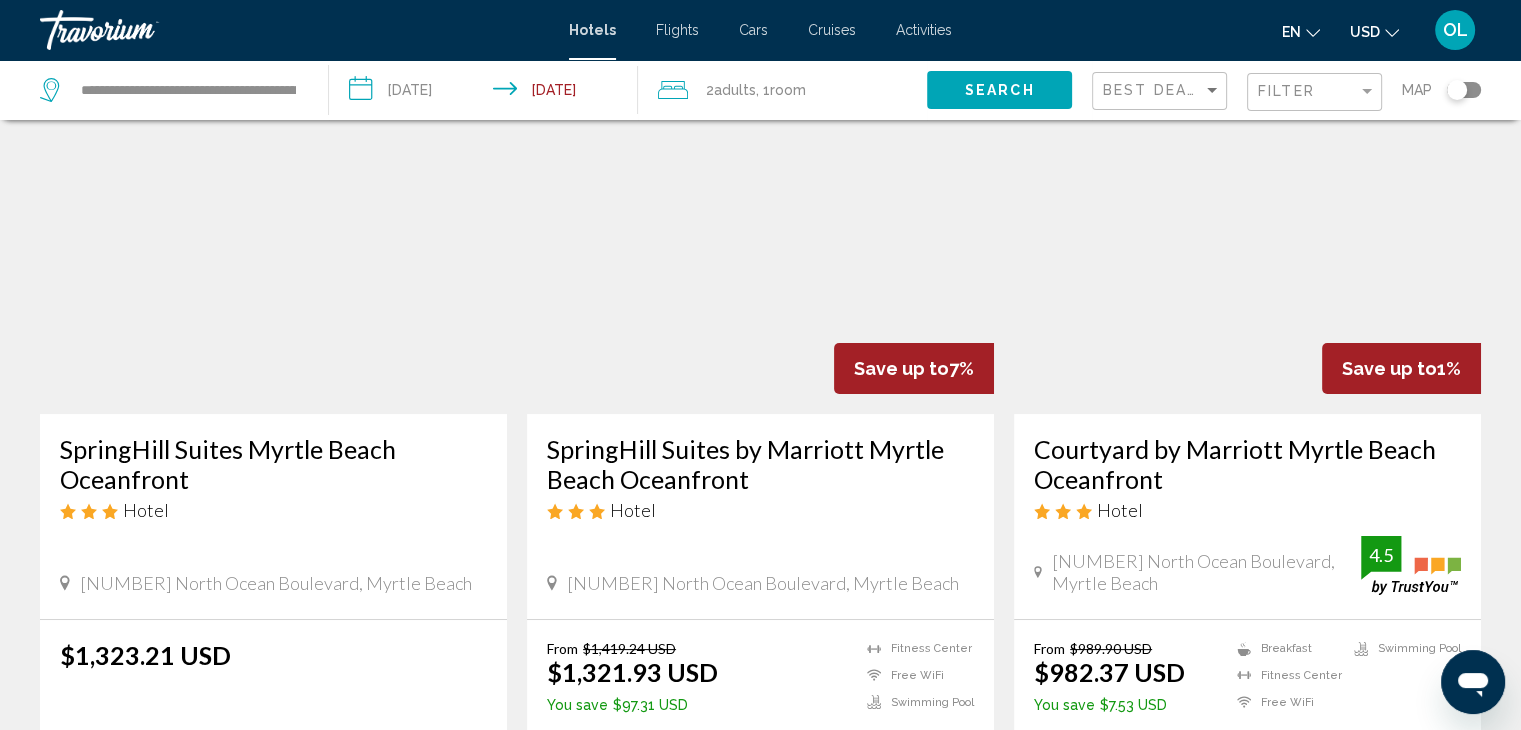 scroll, scrollTop: 100, scrollLeft: 0, axis: vertical 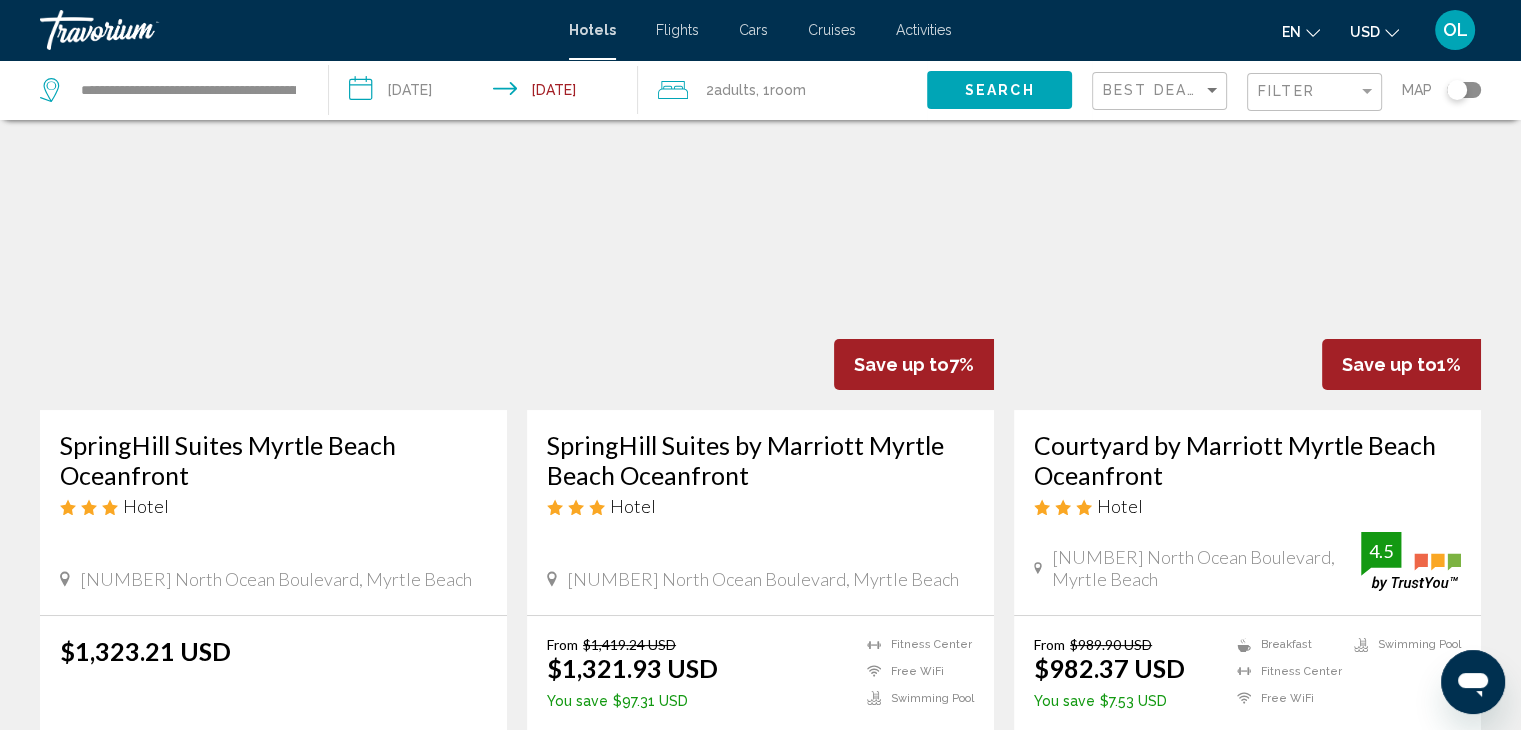 click on "SpringHill Suites Myrtle Beach Oceanfront" at bounding box center [273, 460] 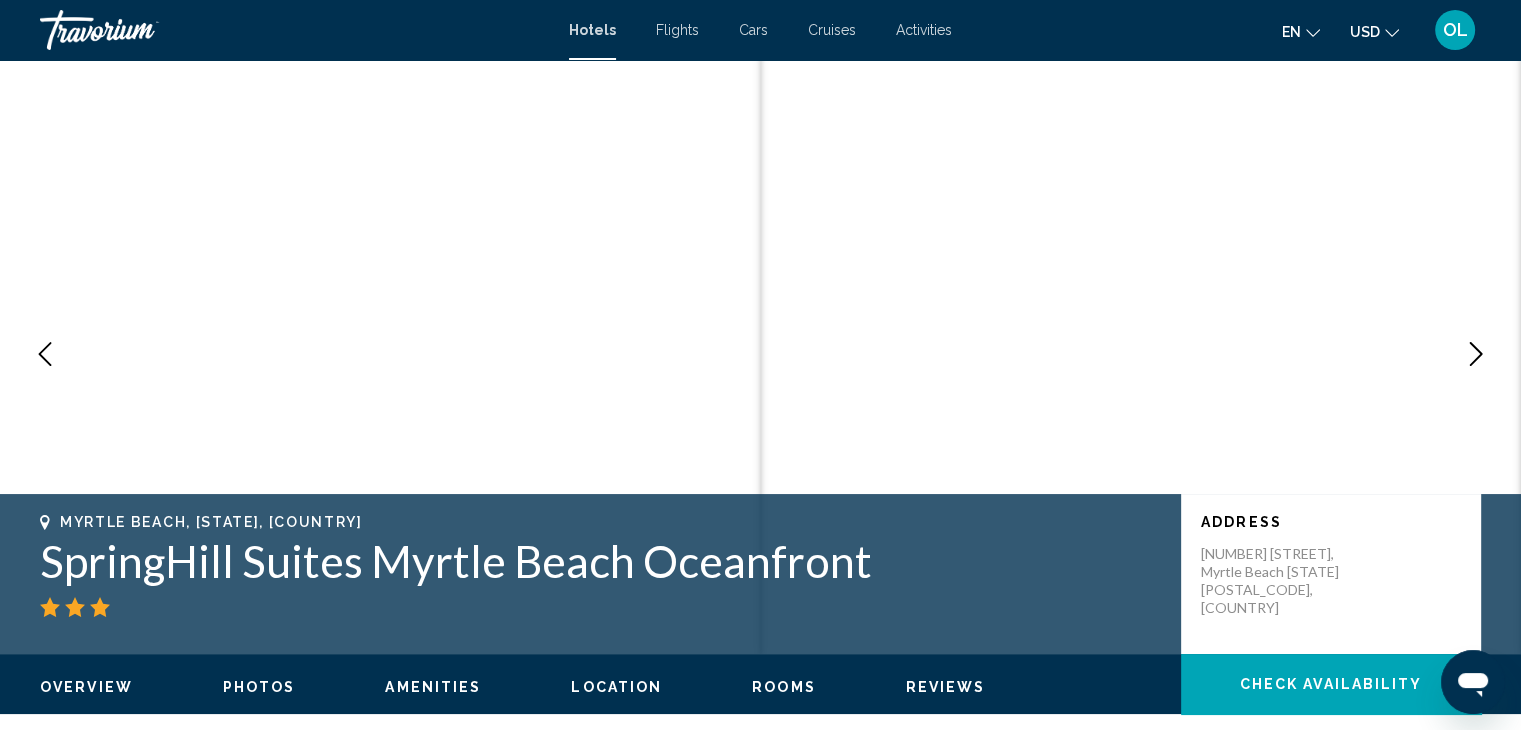 scroll, scrollTop: 0, scrollLeft: 0, axis: both 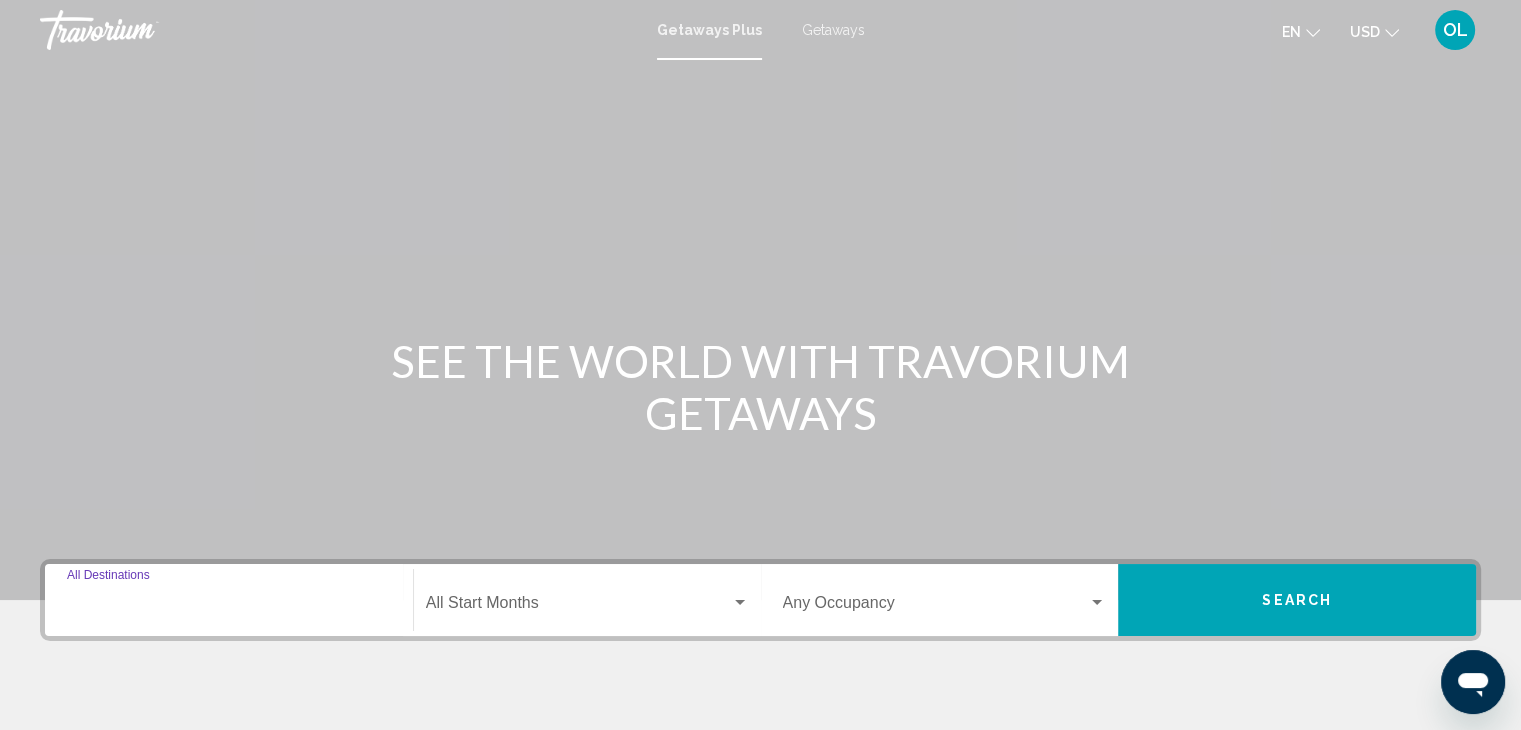 click on "Destination All Destinations" at bounding box center (229, 607) 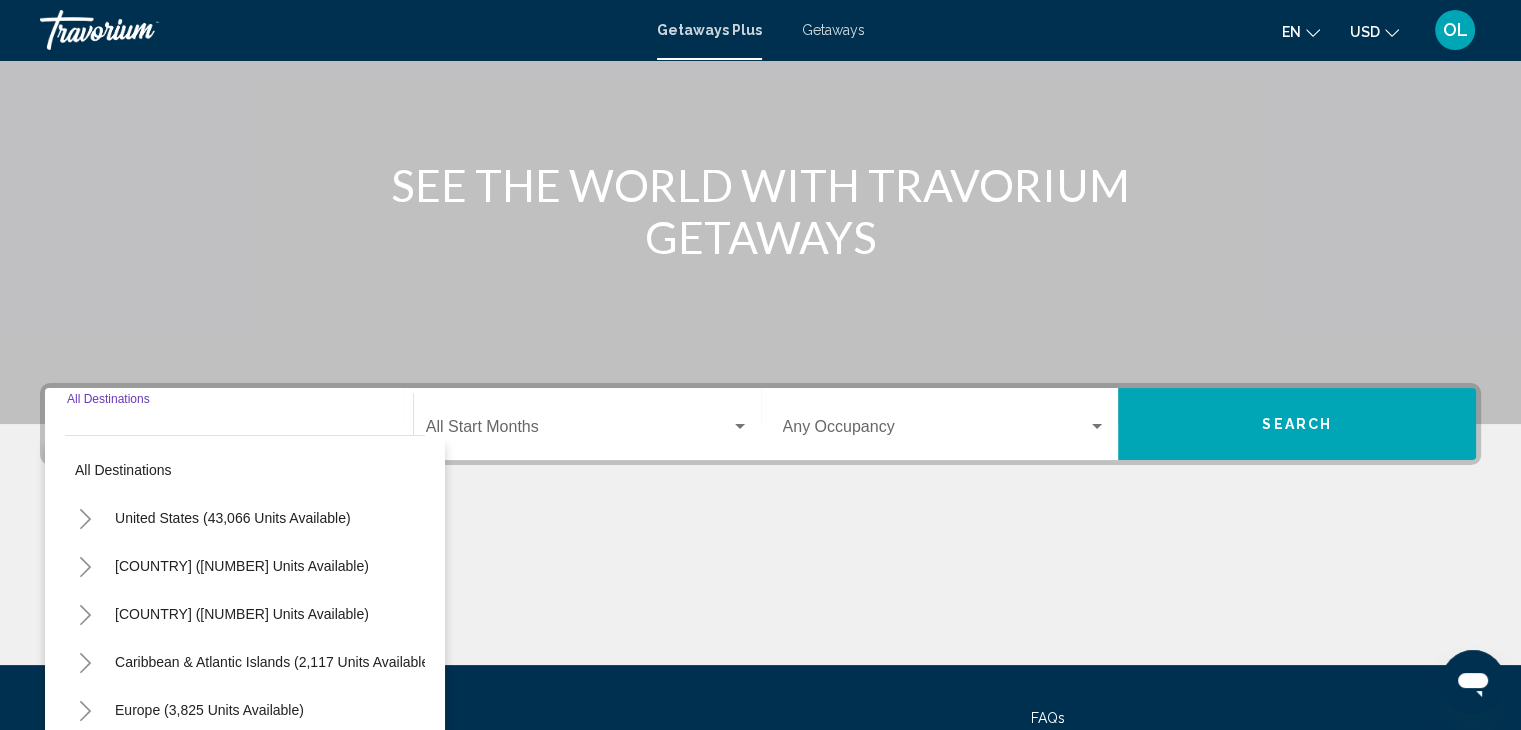 scroll, scrollTop: 356, scrollLeft: 0, axis: vertical 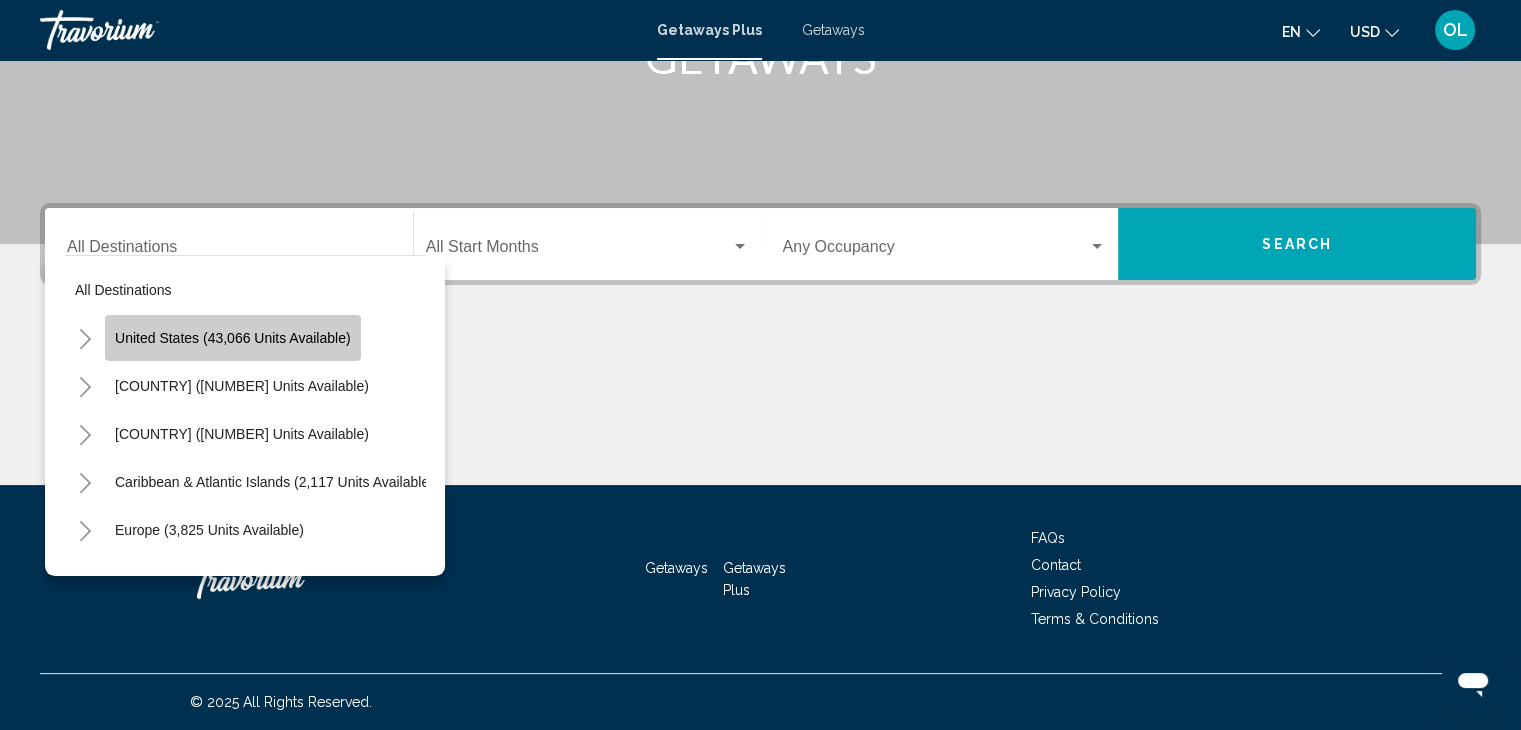 click on "United States (43,066 units available)" at bounding box center (233, 338) 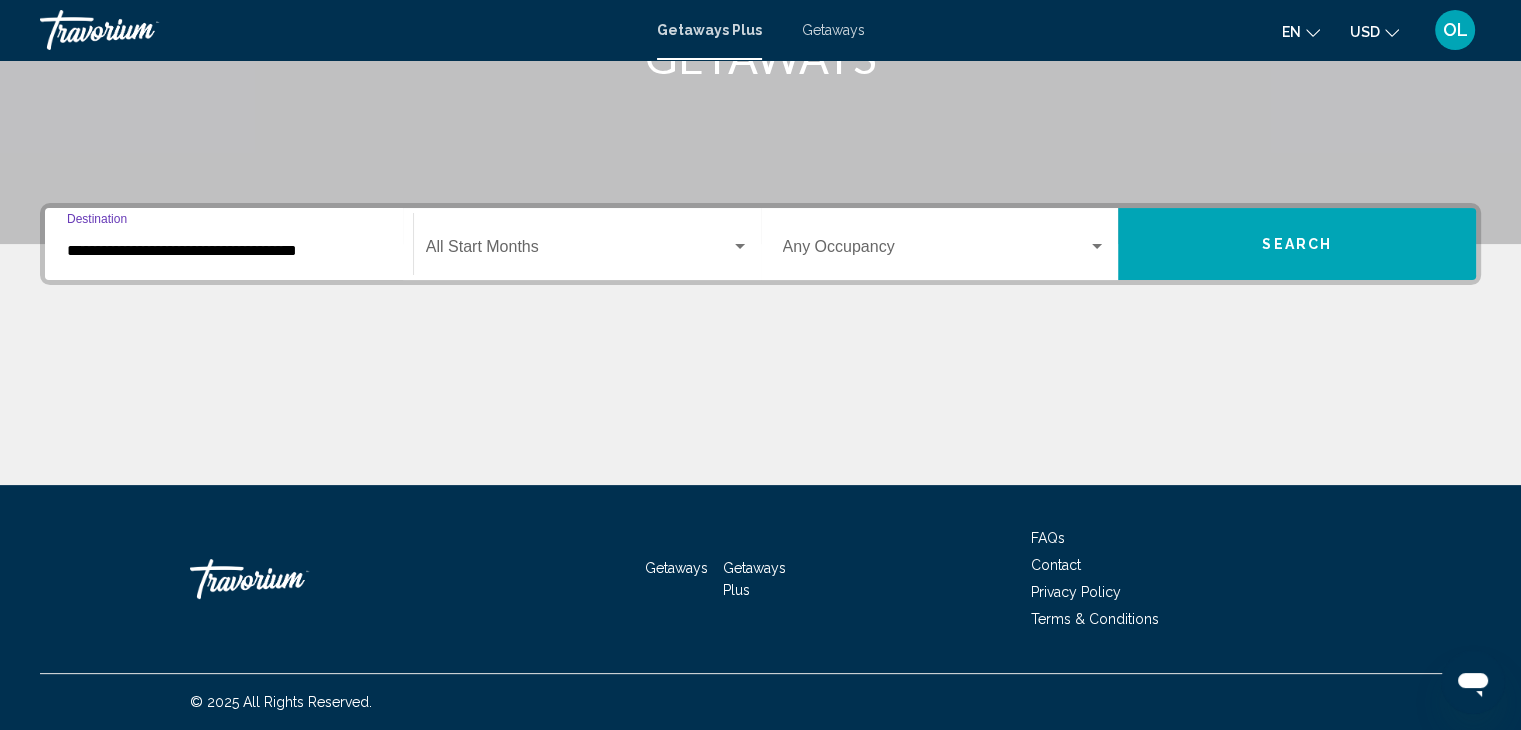 click on "Search" at bounding box center (1297, 244) 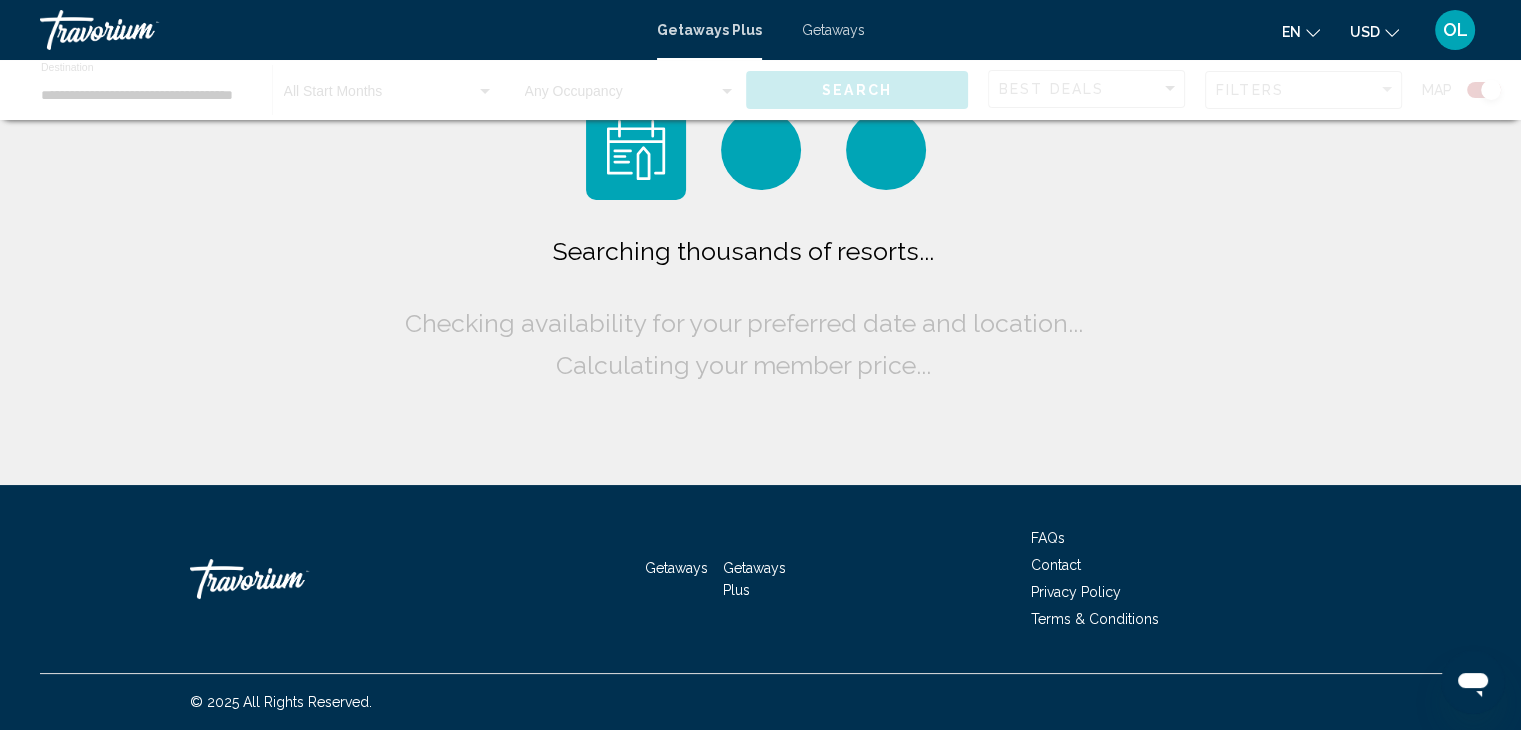 scroll, scrollTop: 0, scrollLeft: 0, axis: both 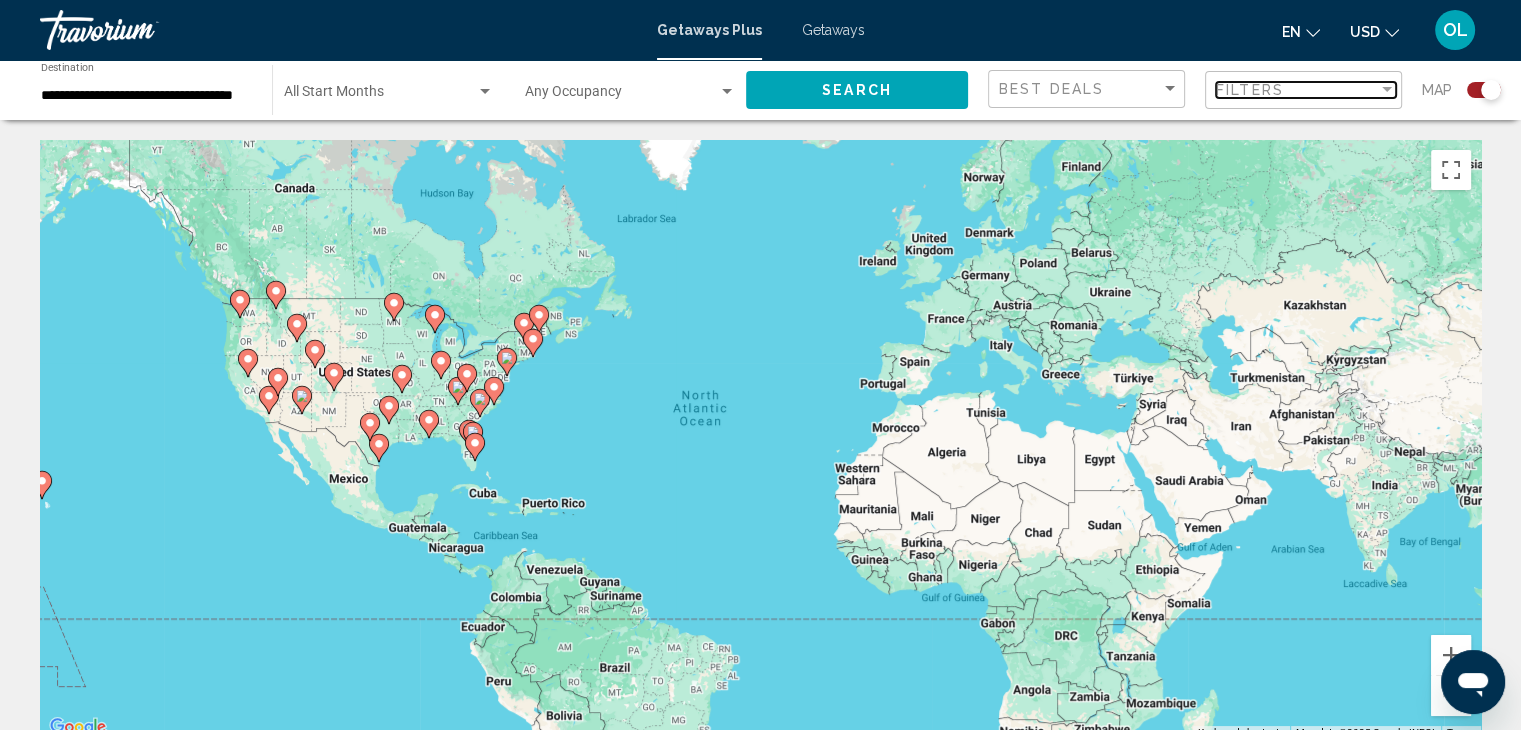 click at bounding box center (1387, 90) 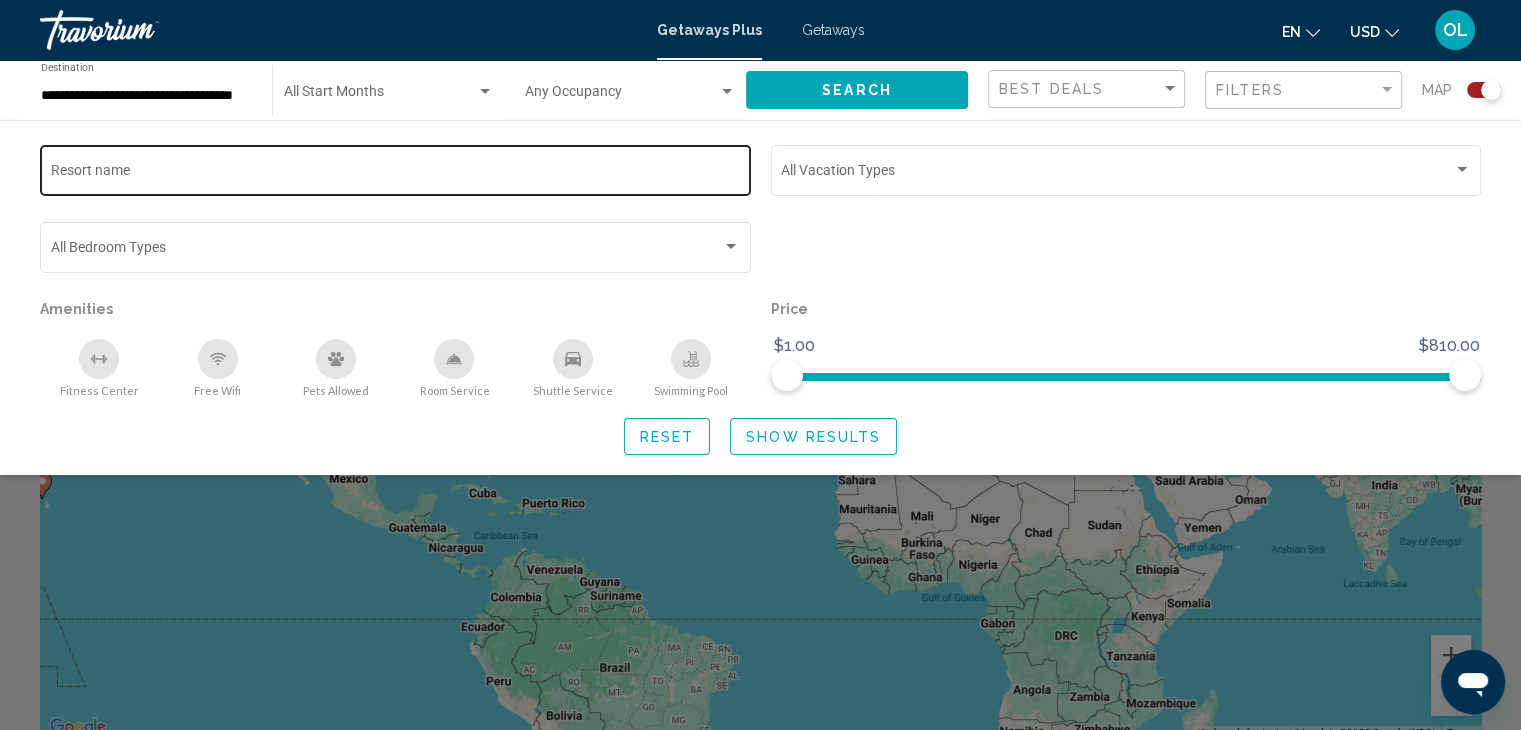 click on "Resort name" at bounding box center [396, 174] 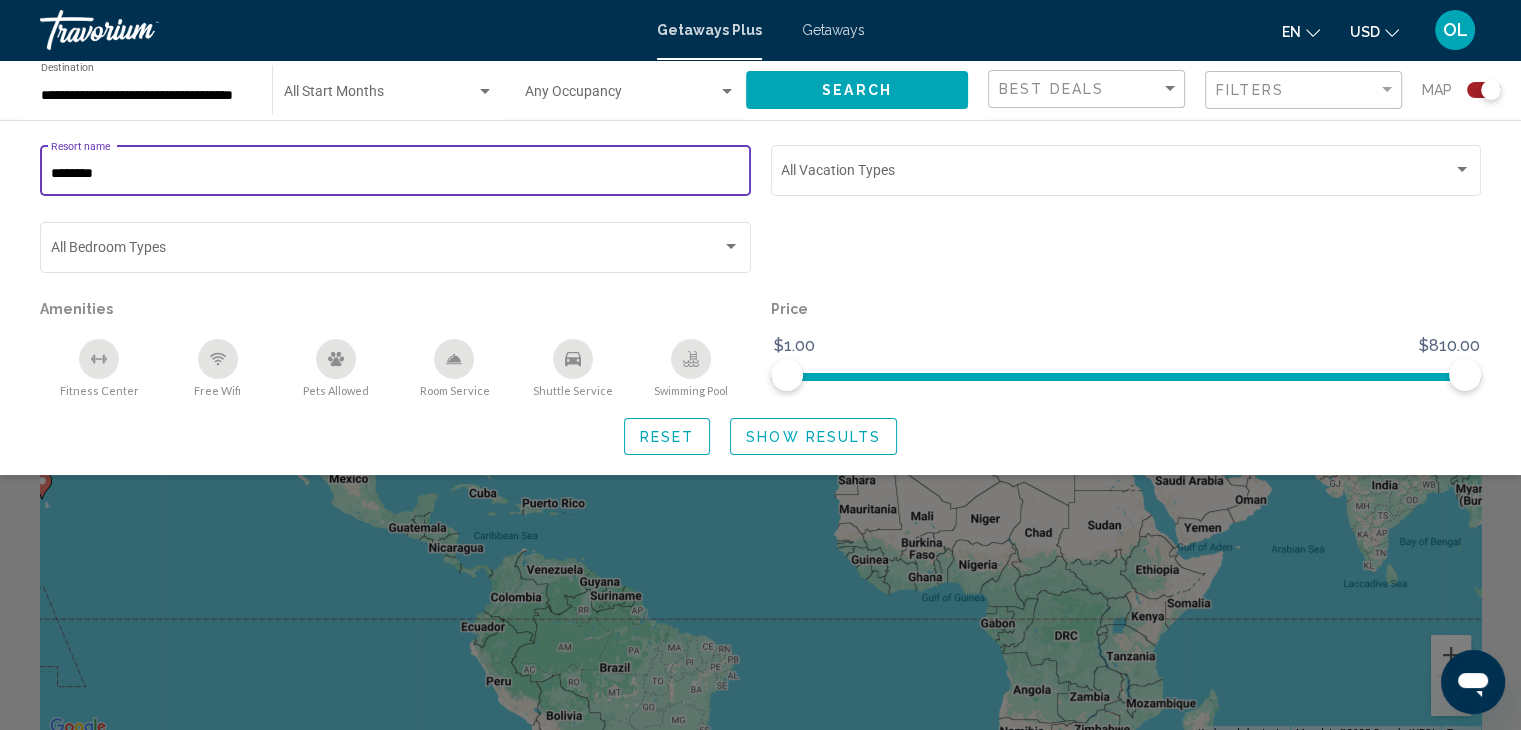 type on "********" 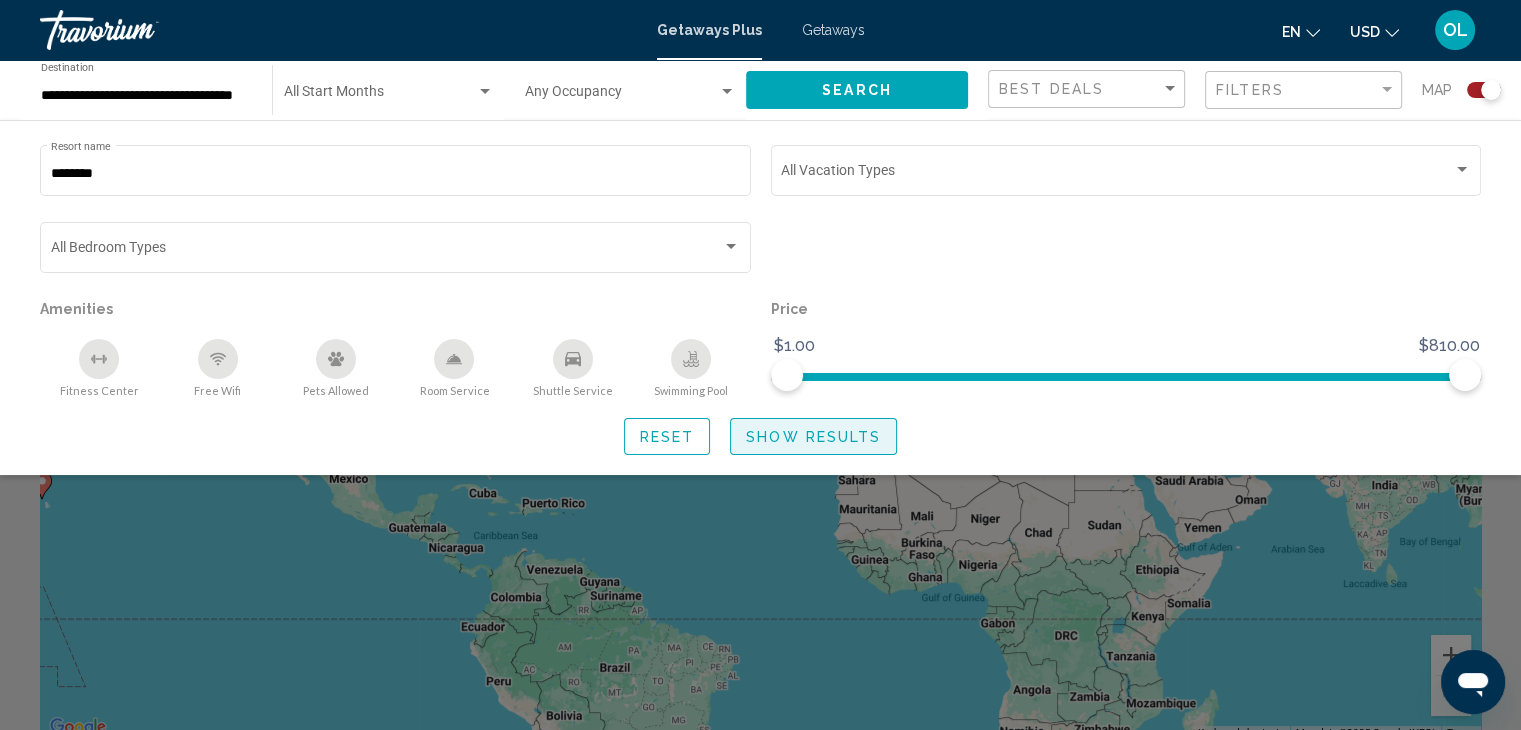click on "Show Results" at bounding box center [813, 437] 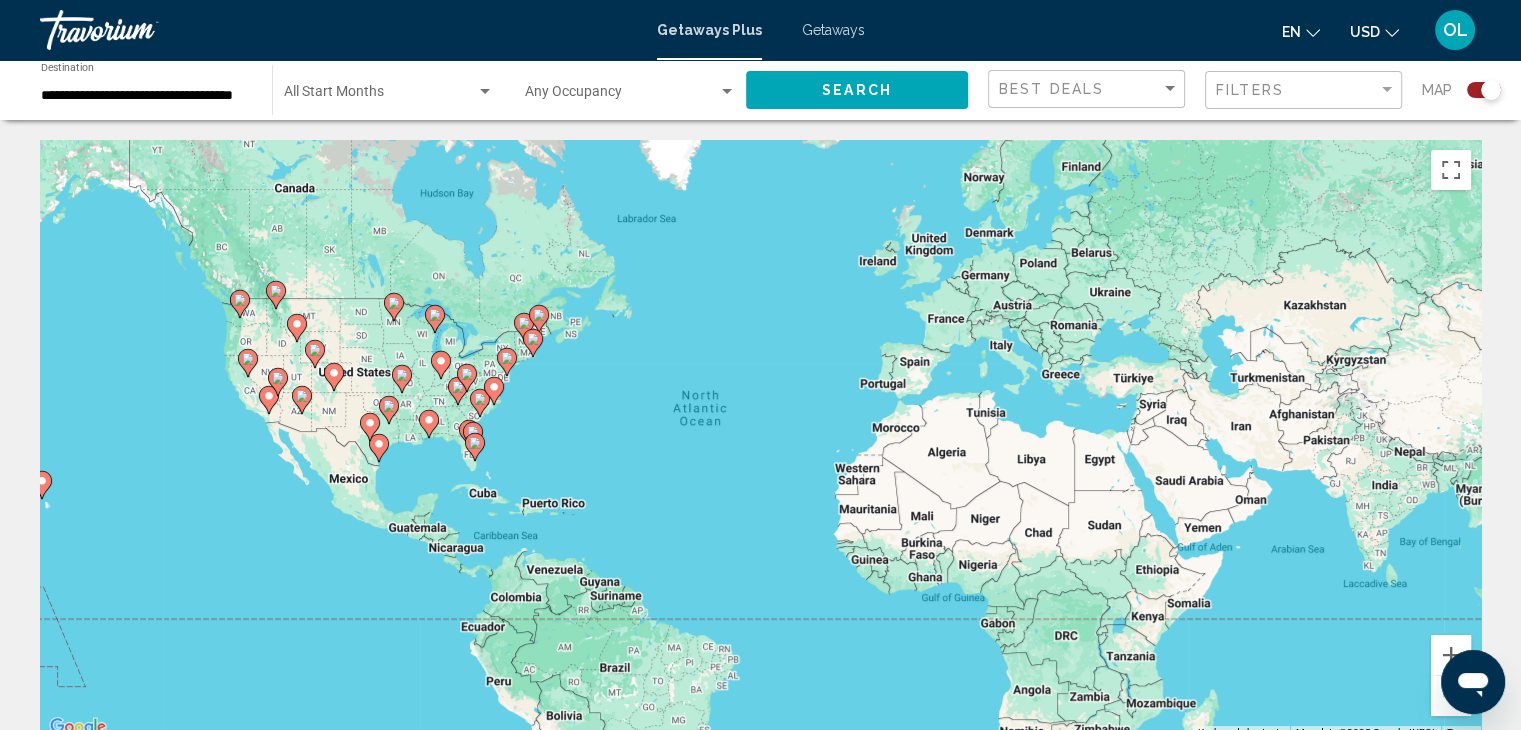 click on "To navigate, press the arrow keys. To activate drag with keyboard, press Alt + Enter. Once in keyboard drag state, use the arrow keys to move the marker. To complete the drag, press the Enter key. To cancel, press Escape." at bounding box center [760, 440] 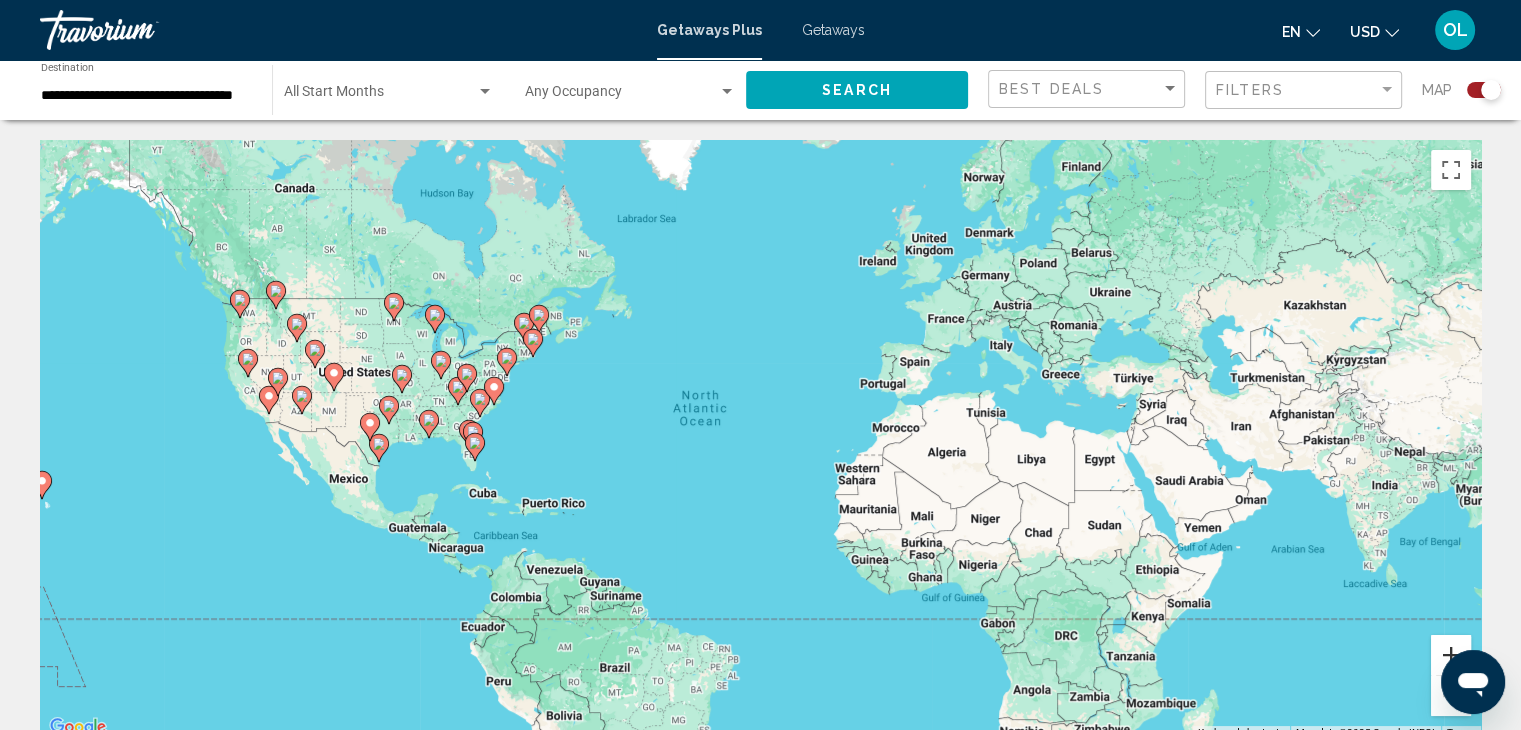 click at bounding box center [1451, 655] 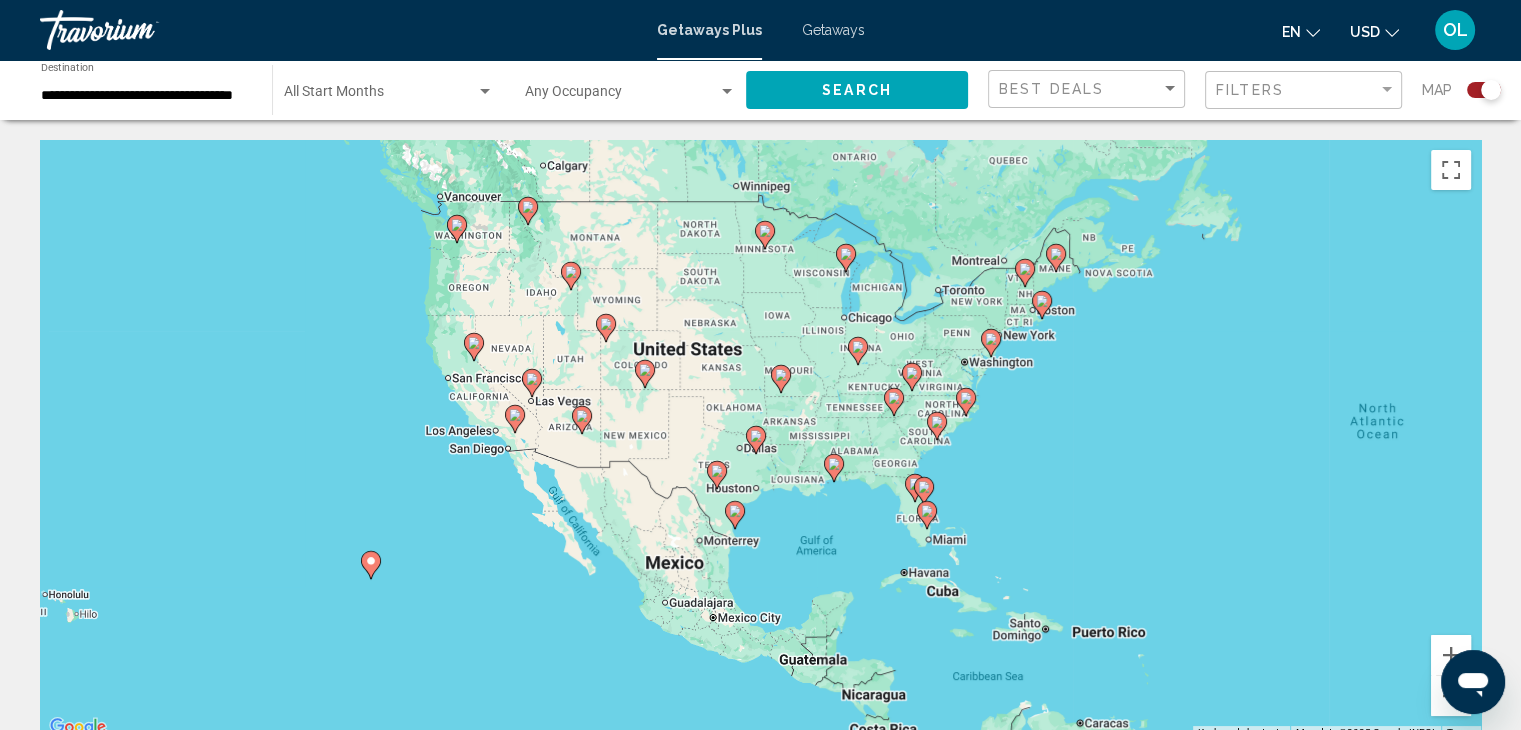 drag, startPoint x: 367, startPoint y: 423, endPoint x: 1108, endPoint y: 467, distance: 742.3052 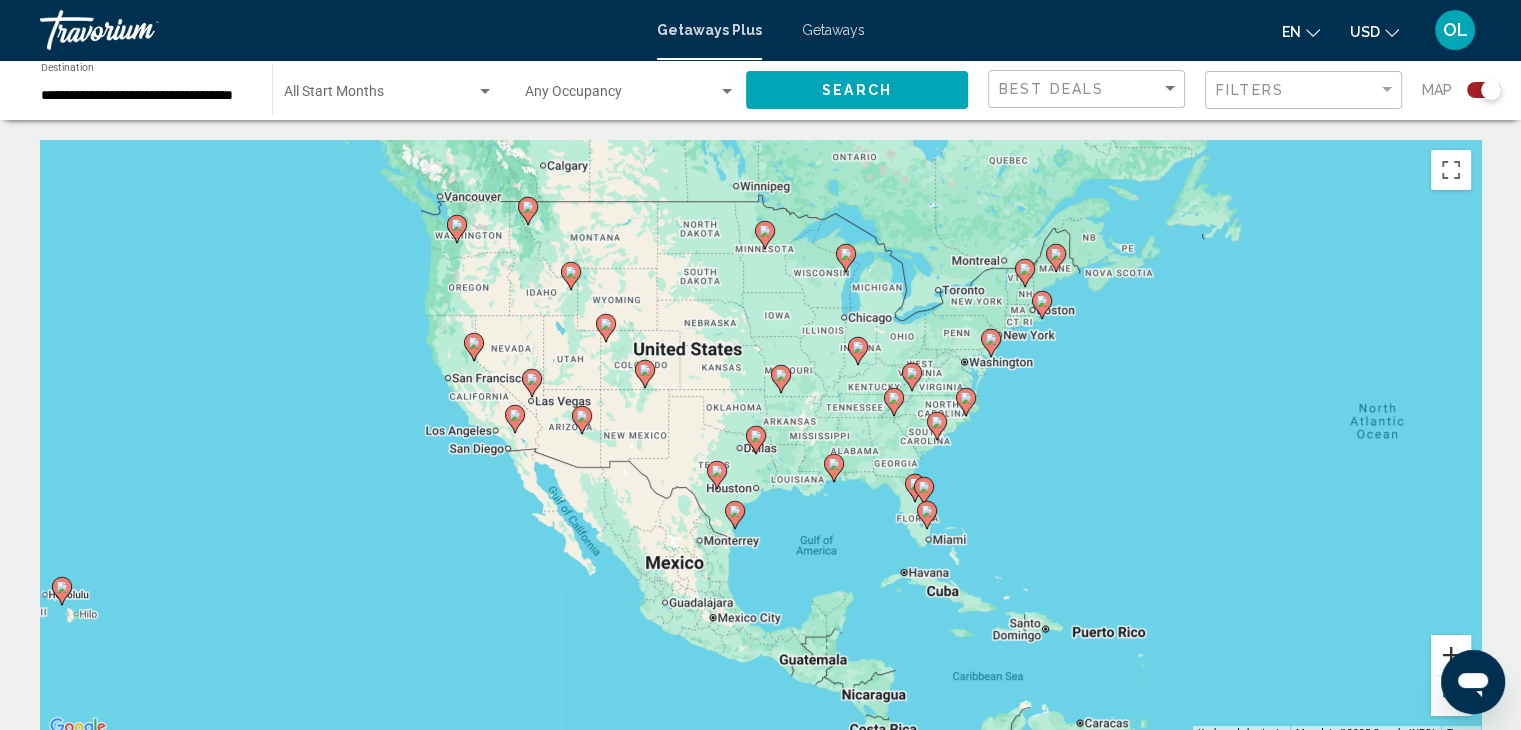 click at bounding box center (1451, 655) 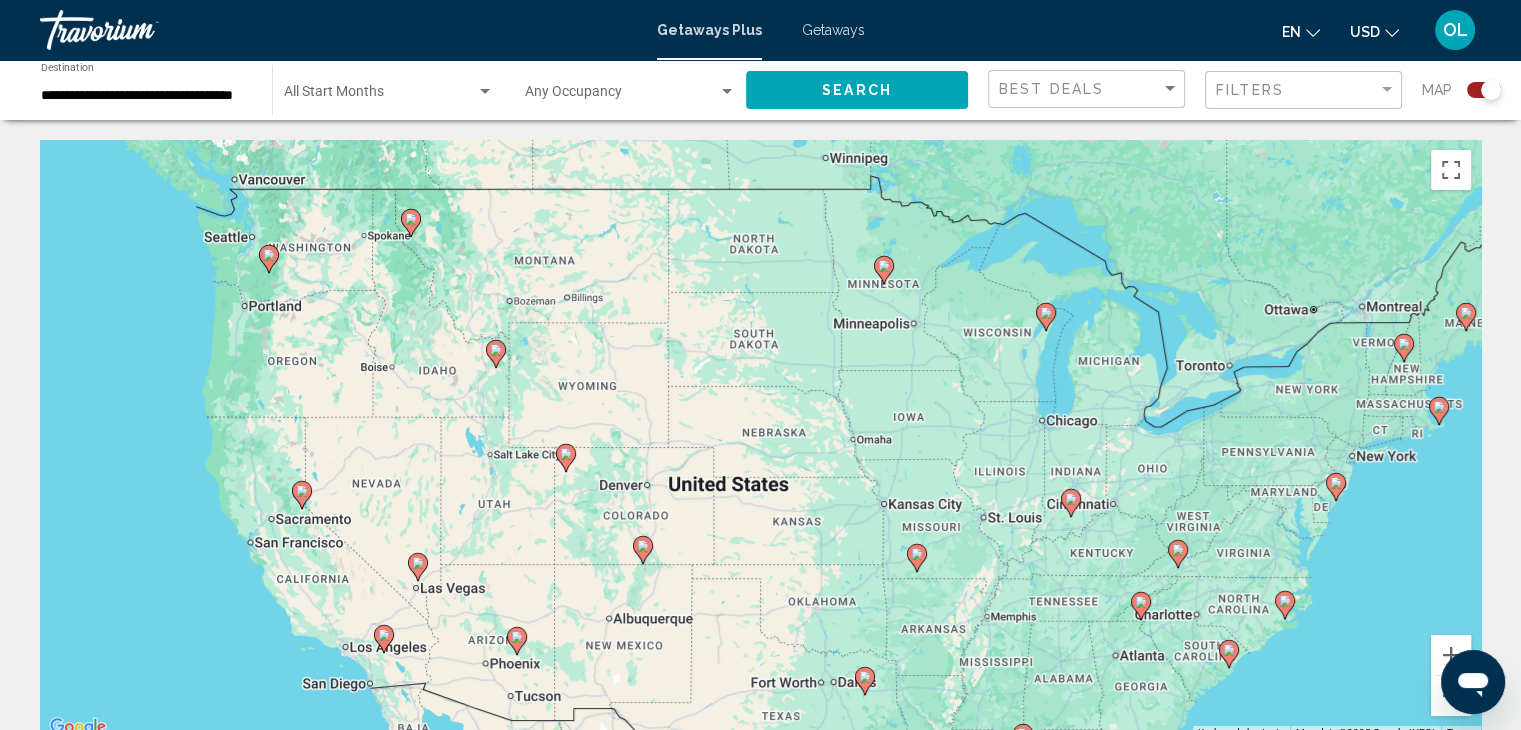 drag, startPoint x: 566, startPoint y: 372, endPoint x: 680, endPoint y: 601, distance: 255.80656 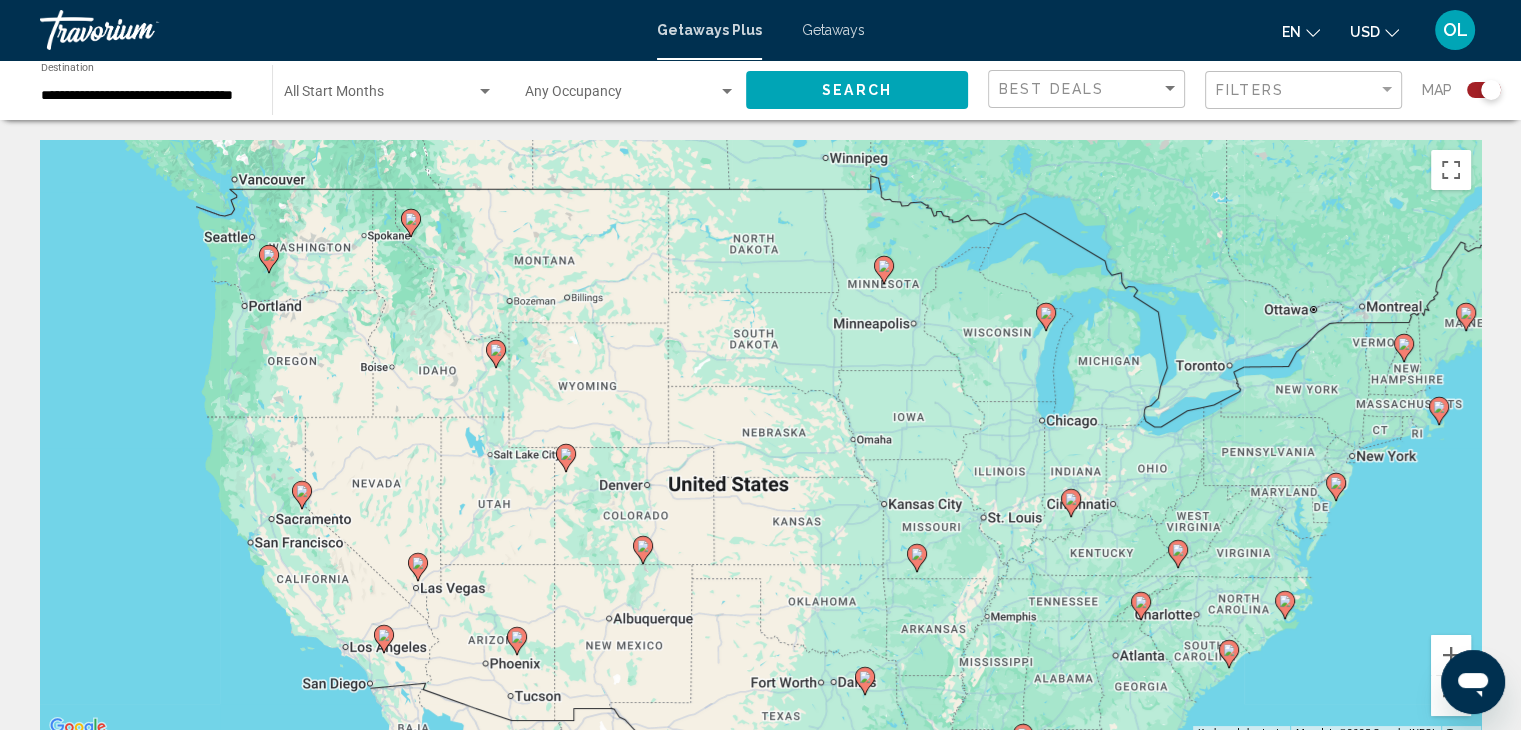 click on "Getaways" at bounding box center [833, 30] 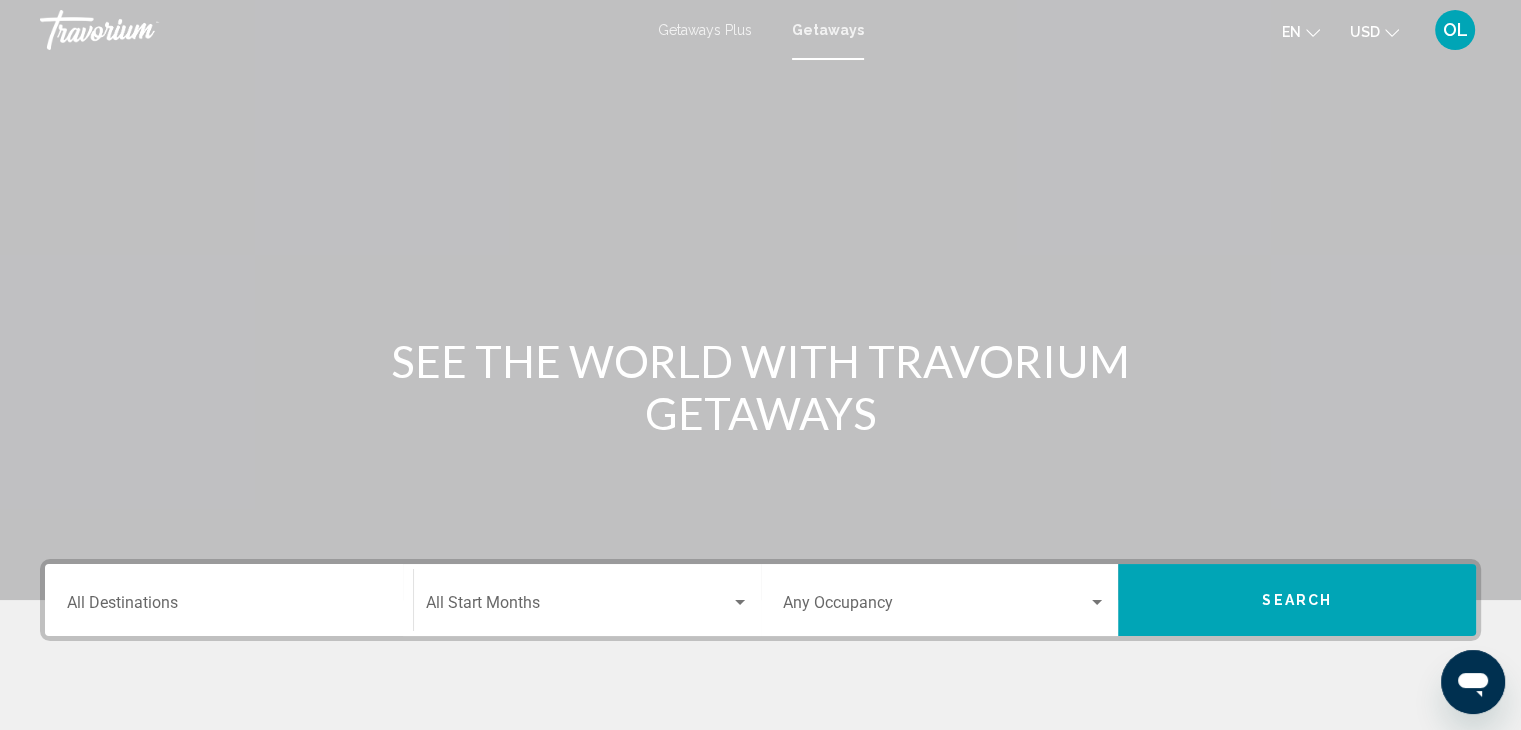 click on "Destination All Destinations" at bounding box center [229, 607] 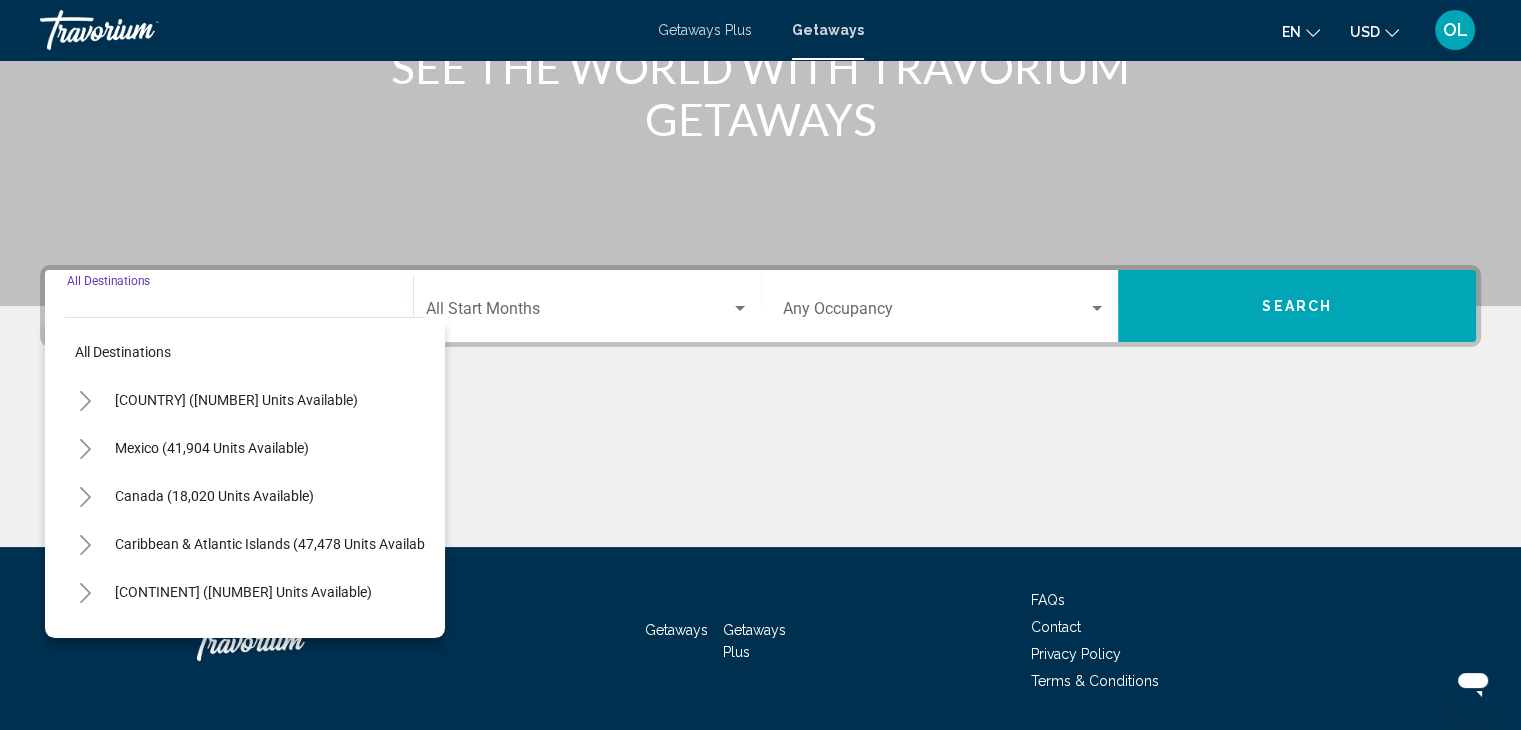 scroll, scrollTop: 356, scrollLeft: 0, axis: vertical 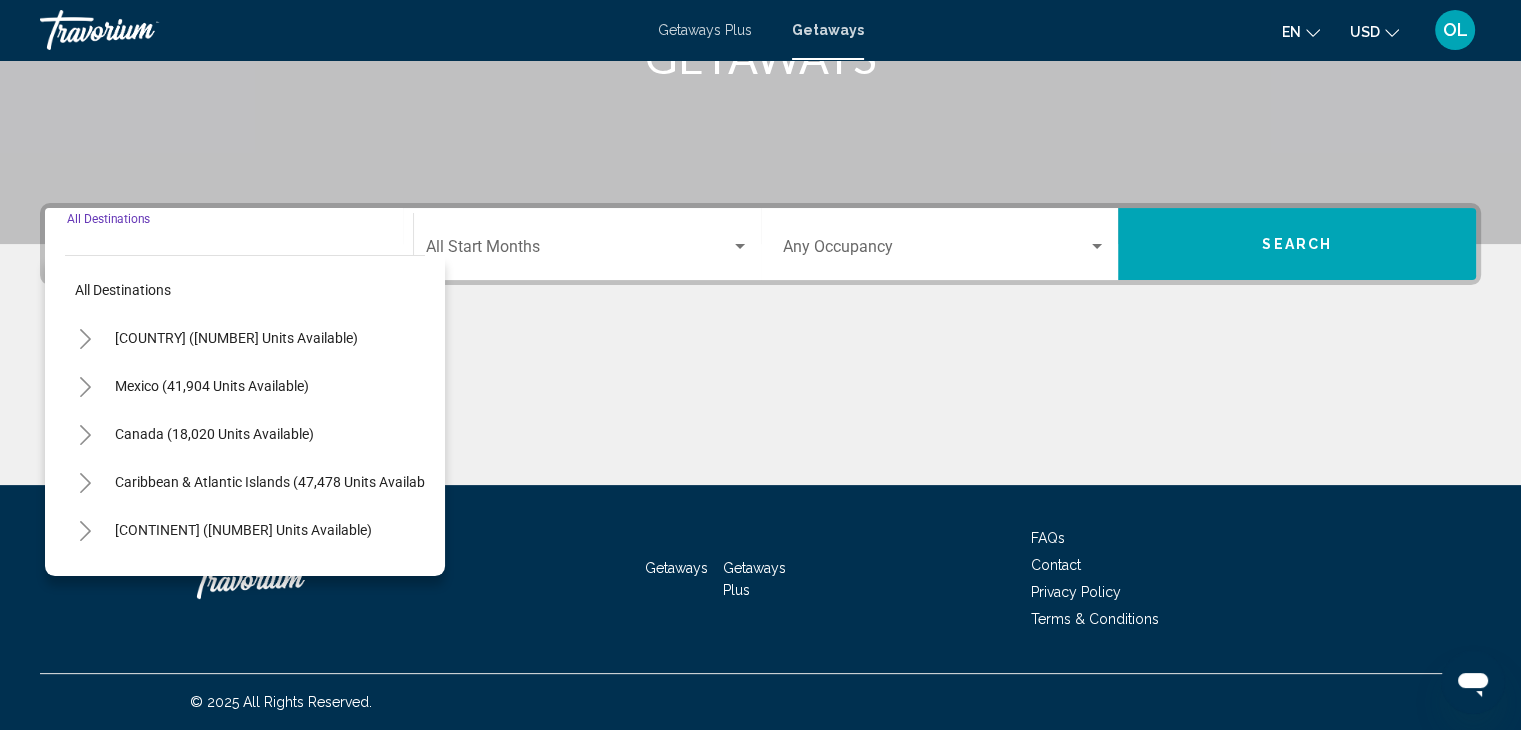 click on "Destination All Destinations" at bounding box center (229, 244) 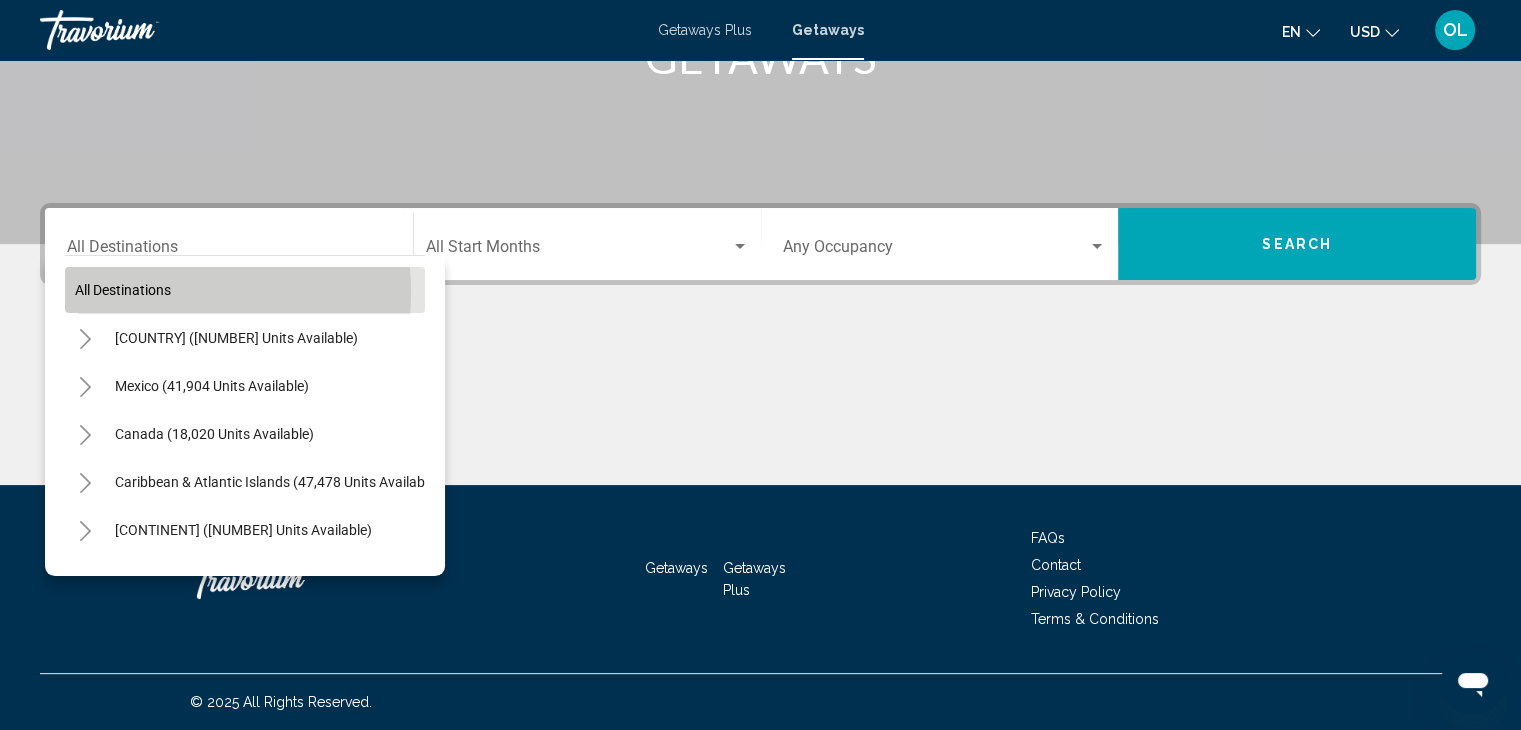 click on "All destinations" at bounding box center [123, 290] 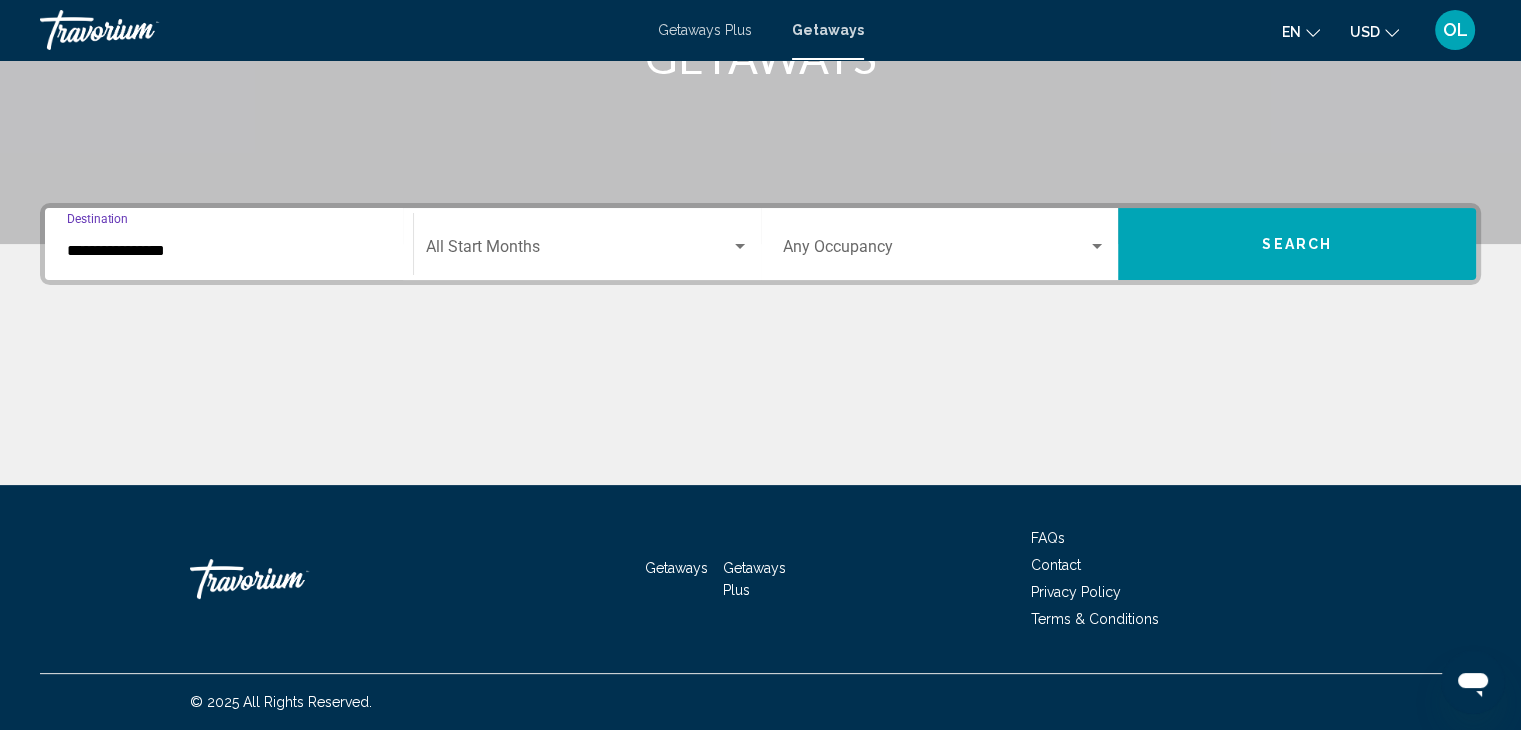 click on "**********" at bounding box center [229, 251] 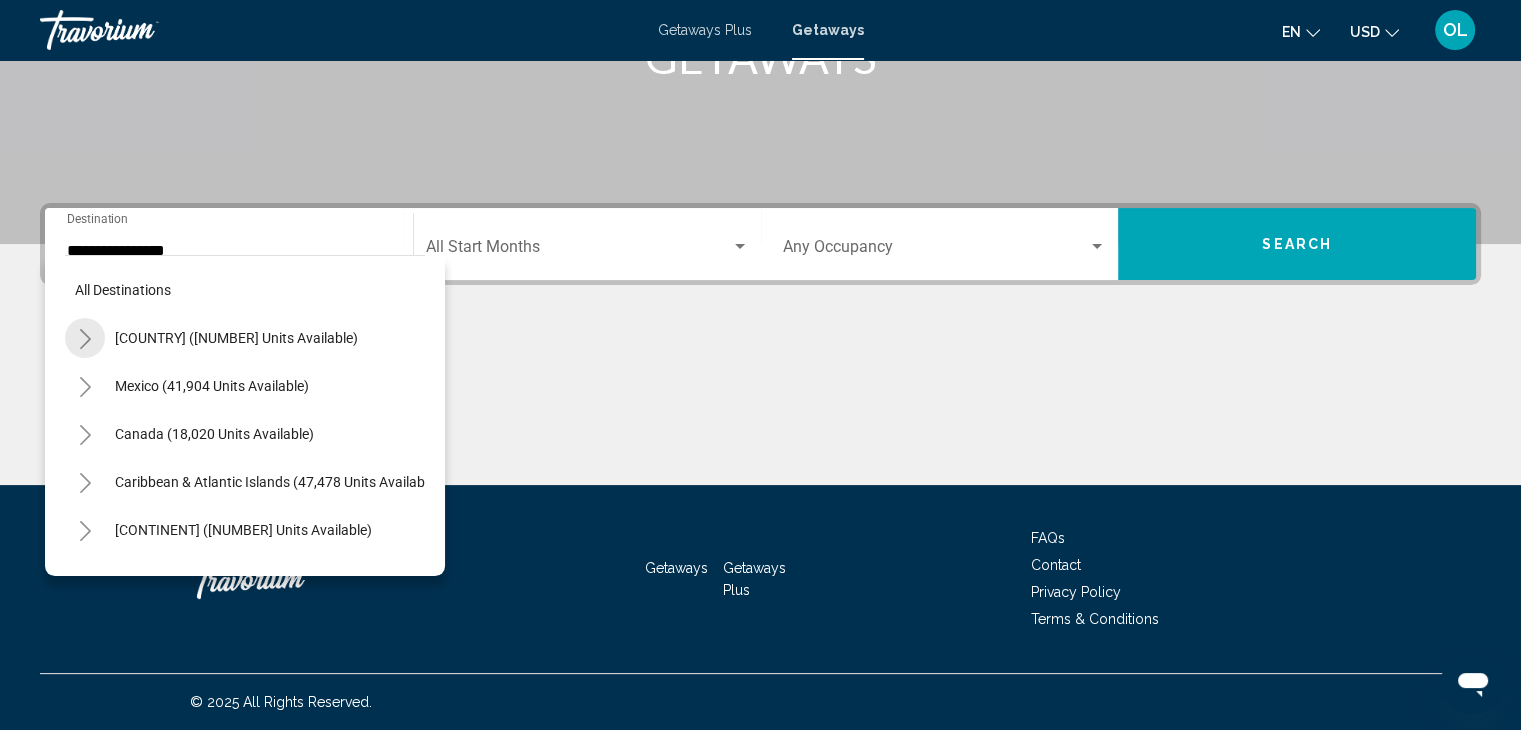 click at bounding box center (85, 339) 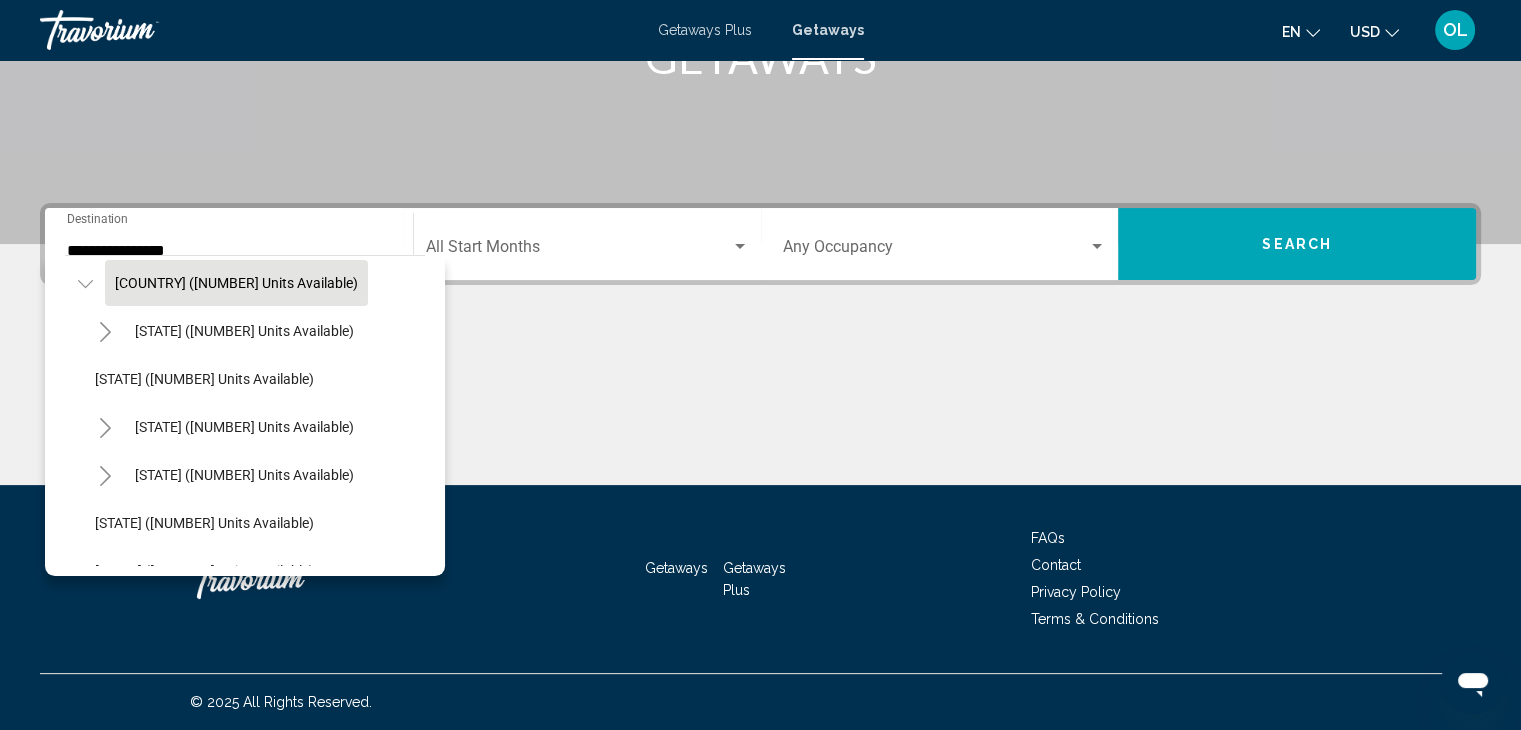 scroll, scrollTop: 100, scrollLeft: 0, axis: vertical 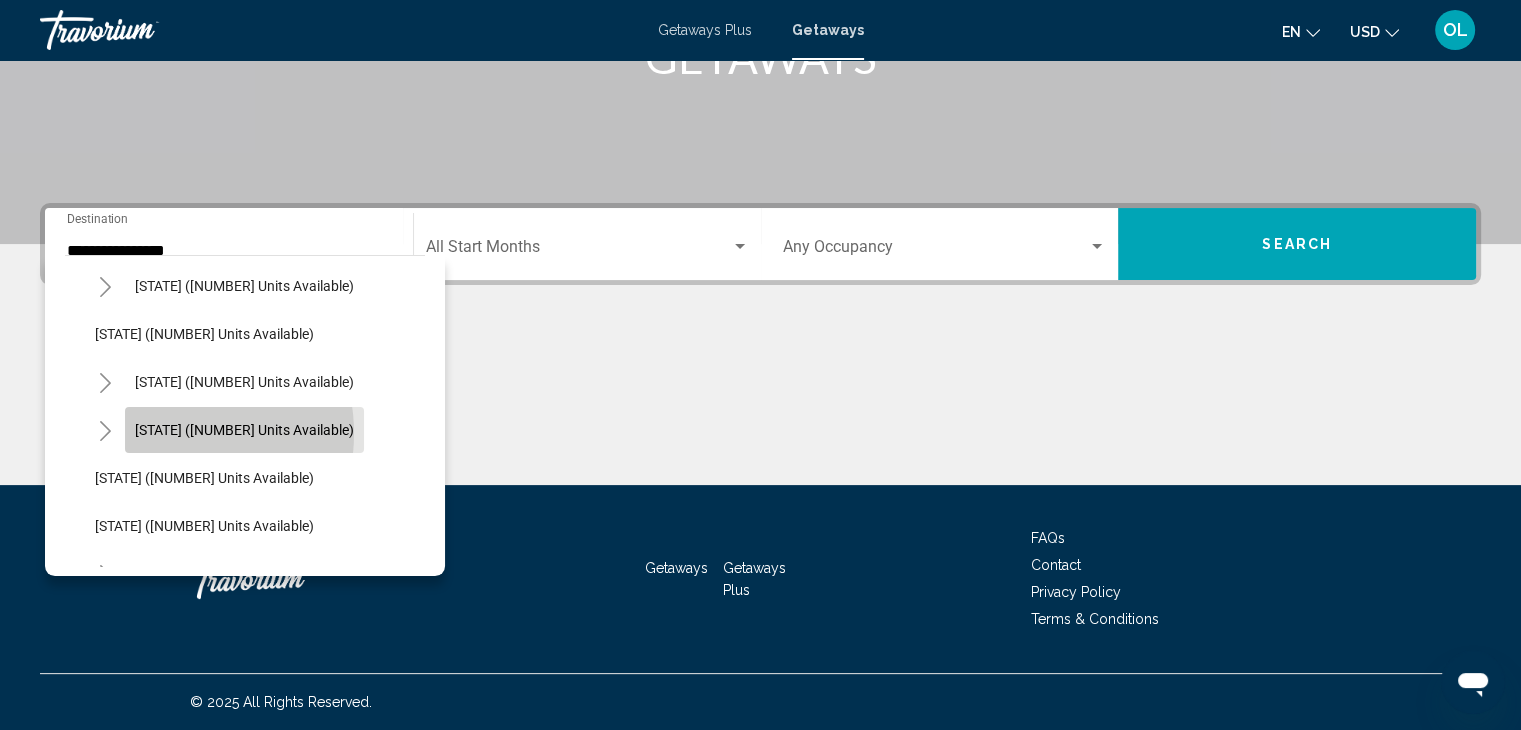click on "Colorado (31,762 units available)" at bounding box center [244, 430] 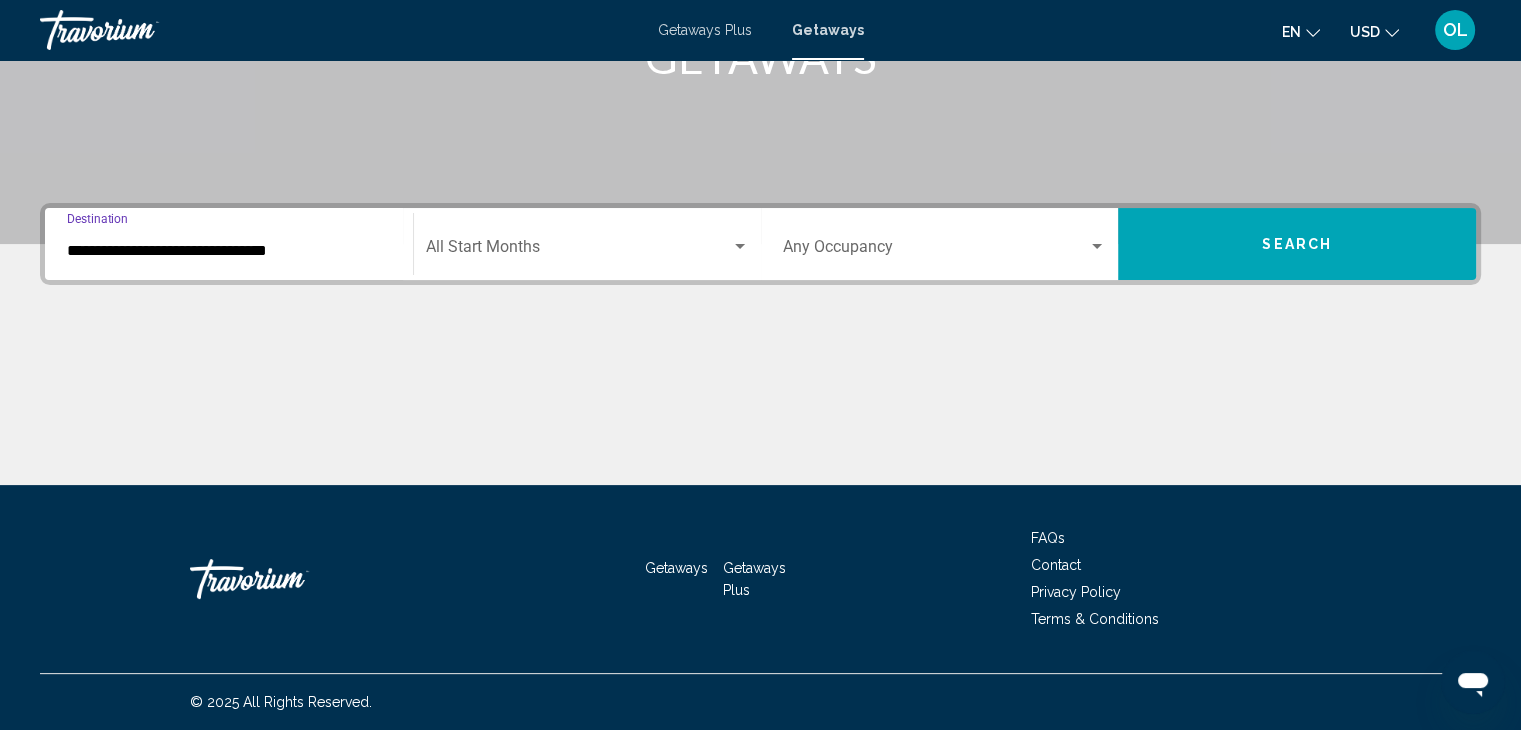 click at bounding box center [740, 246] 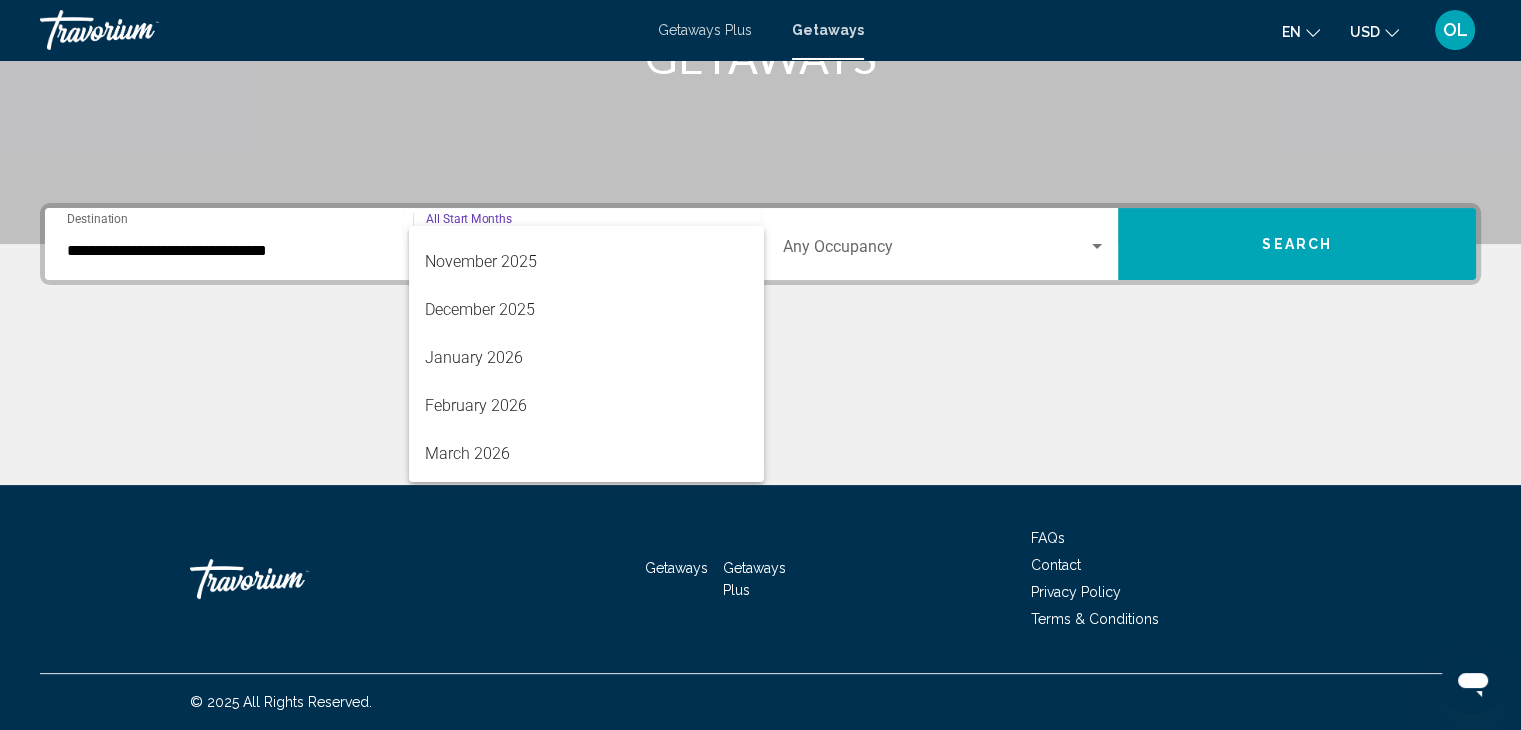 scroll, scrollTop: 216, scrollLeft: 0, axis: vertical 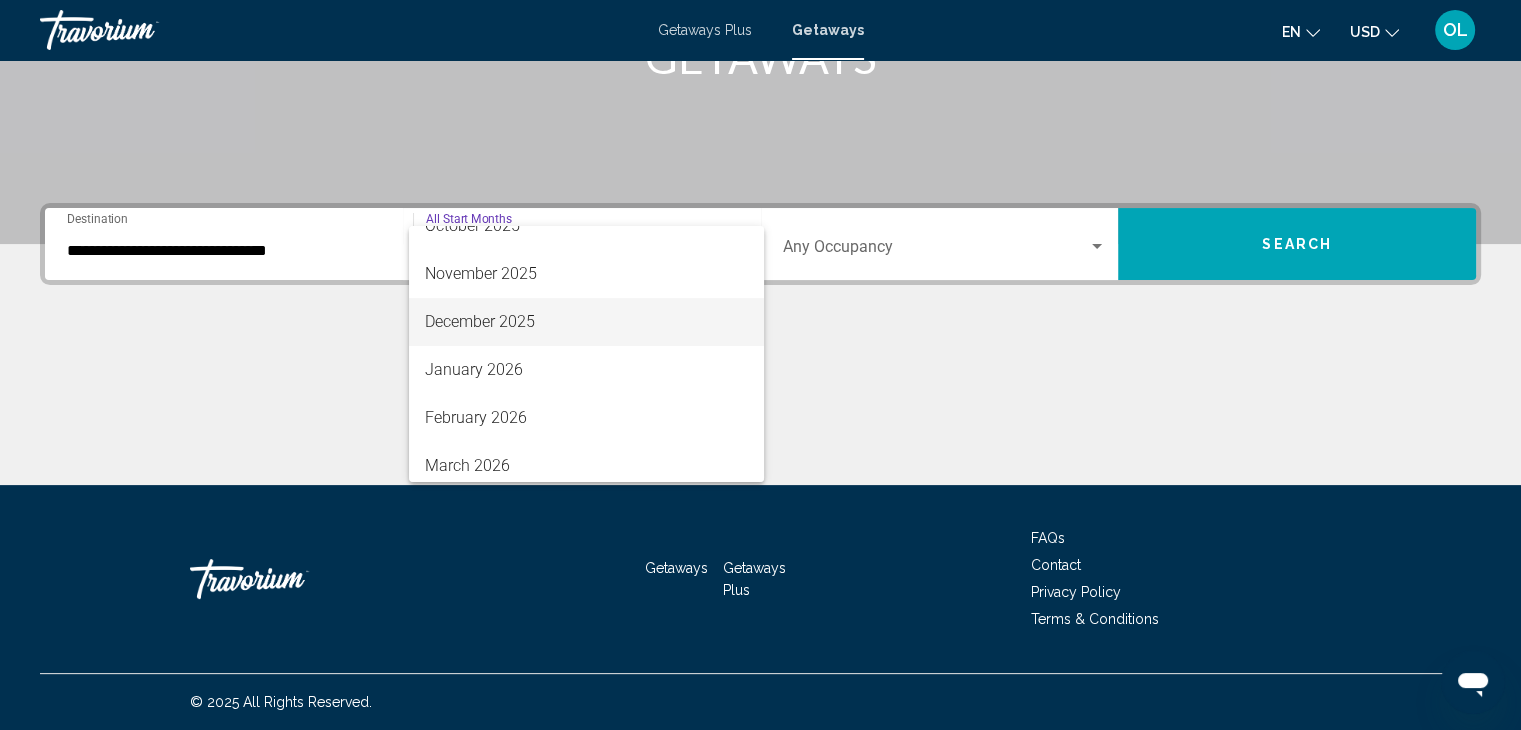 click on "December 2025" at bounding box center [586, 322] 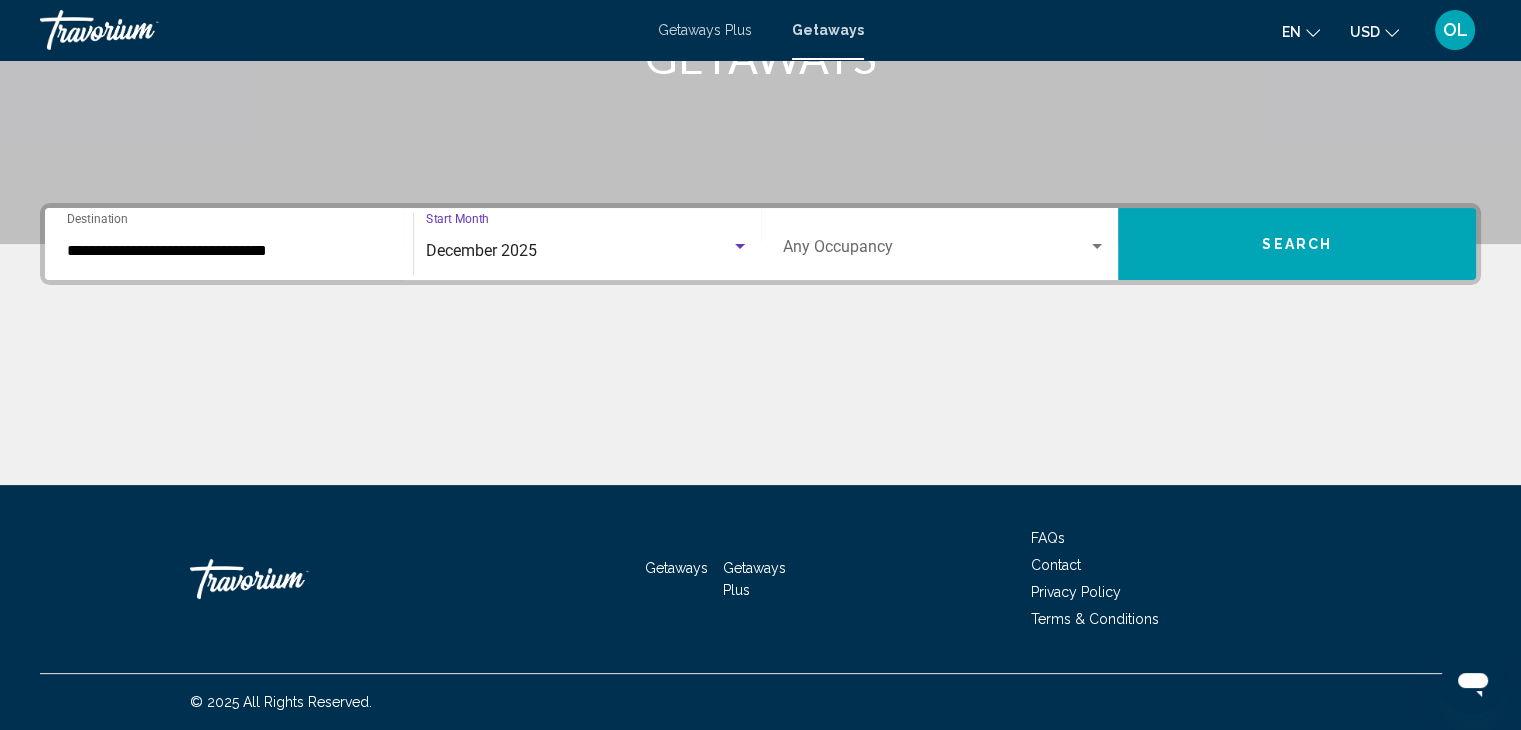click at bounding box center (1097, 247) 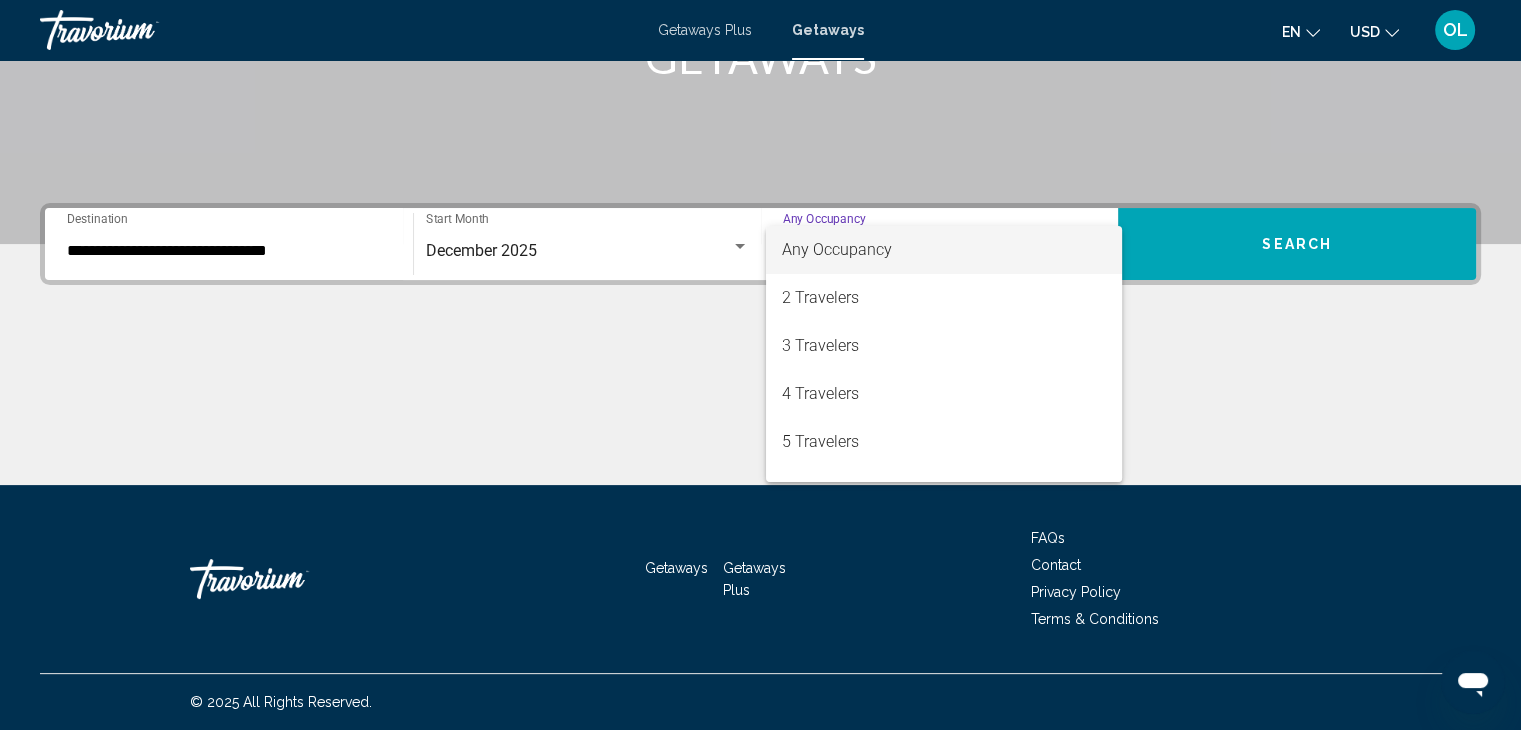 click at bounding box center (760, 365) 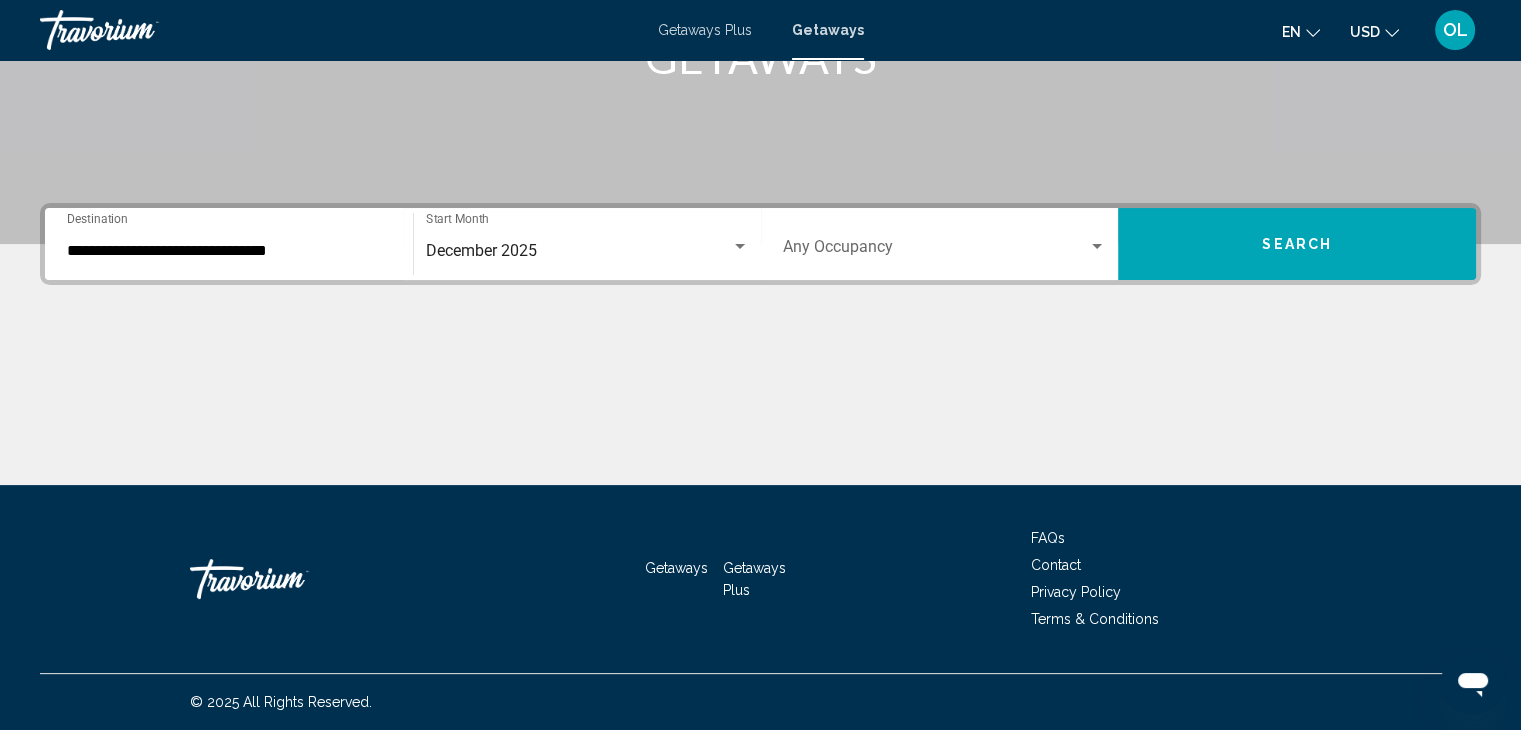 click on "Search" at bounding box center (1297, 245) 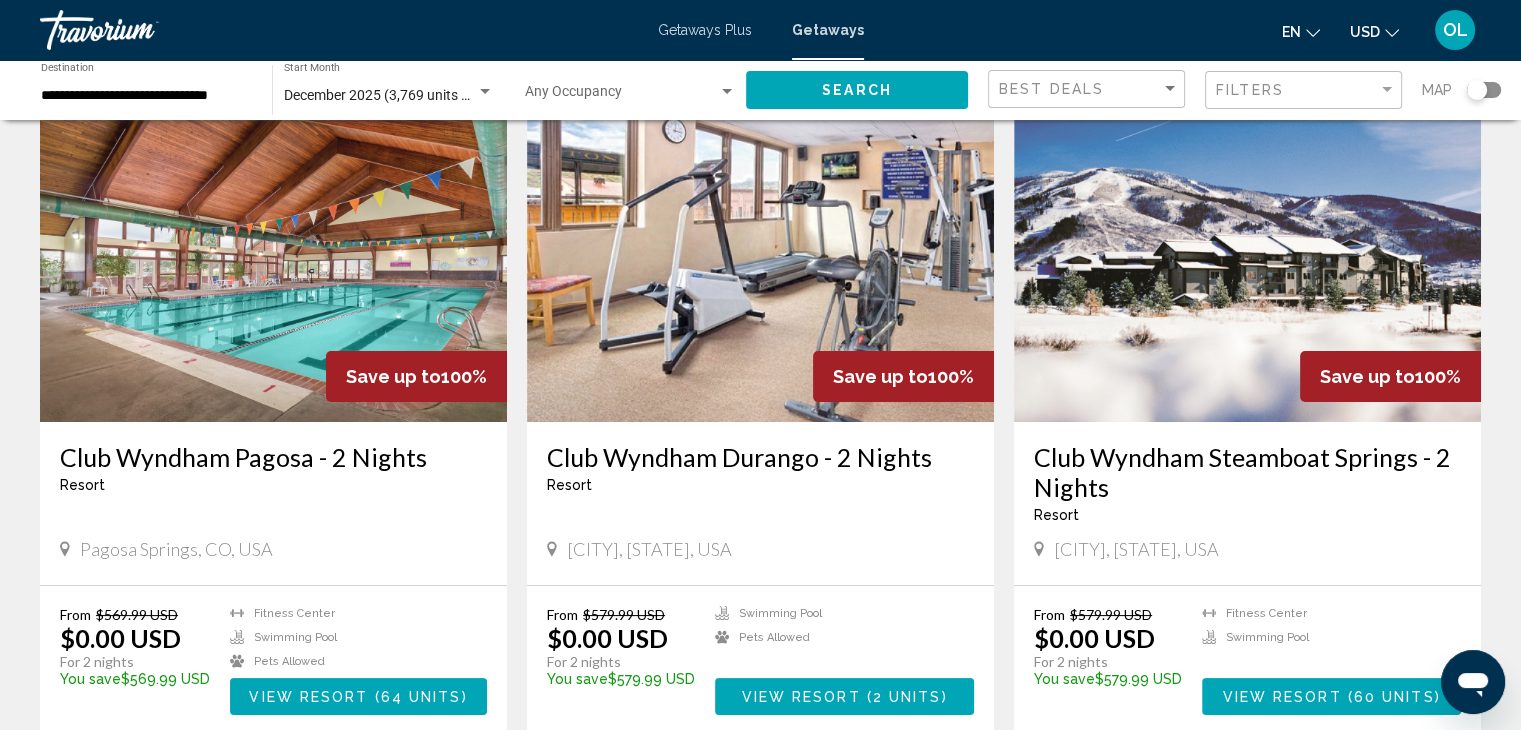 scroll, scrollTop: 0, scrollLeft: 0, axis: both 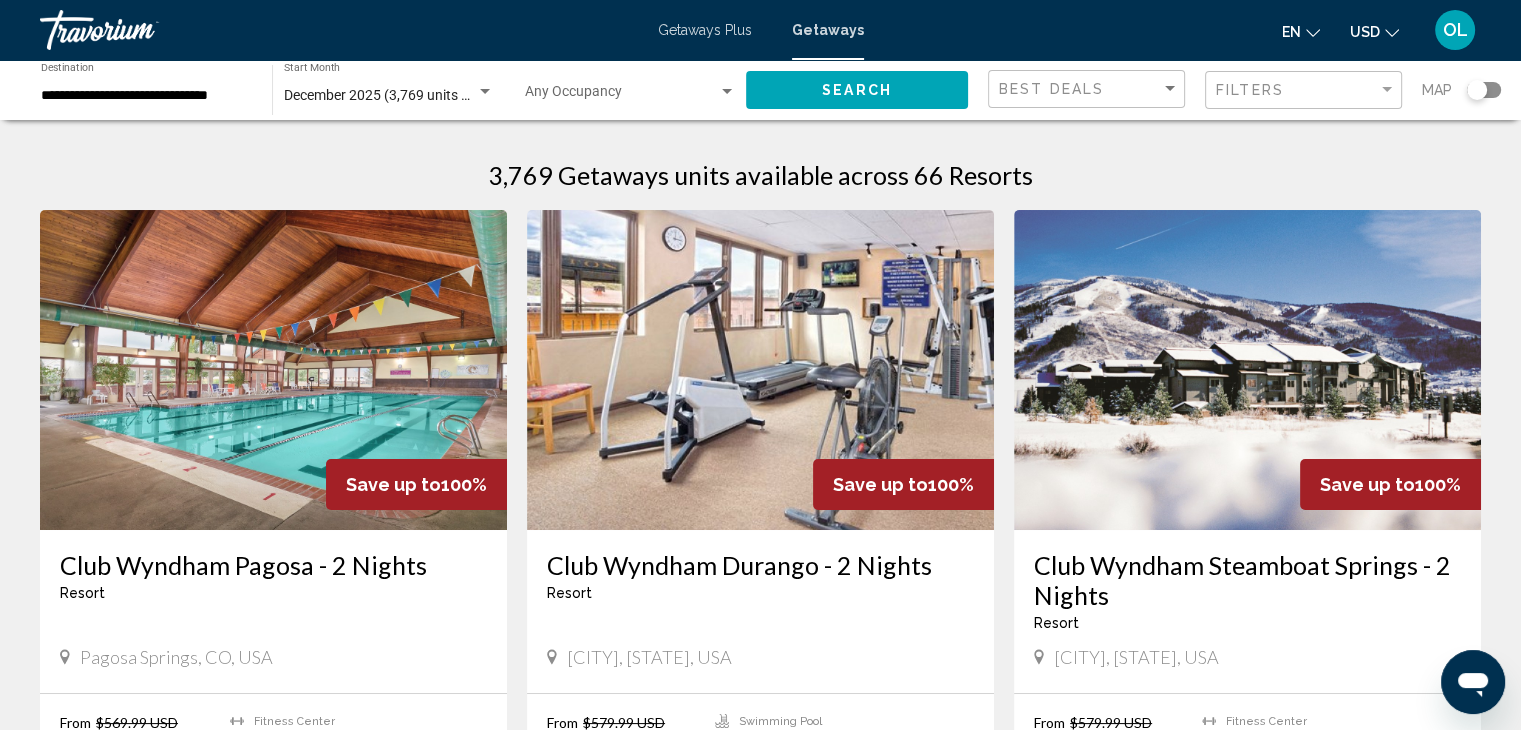 click on "Filters" at bounding box center [1306, 90] 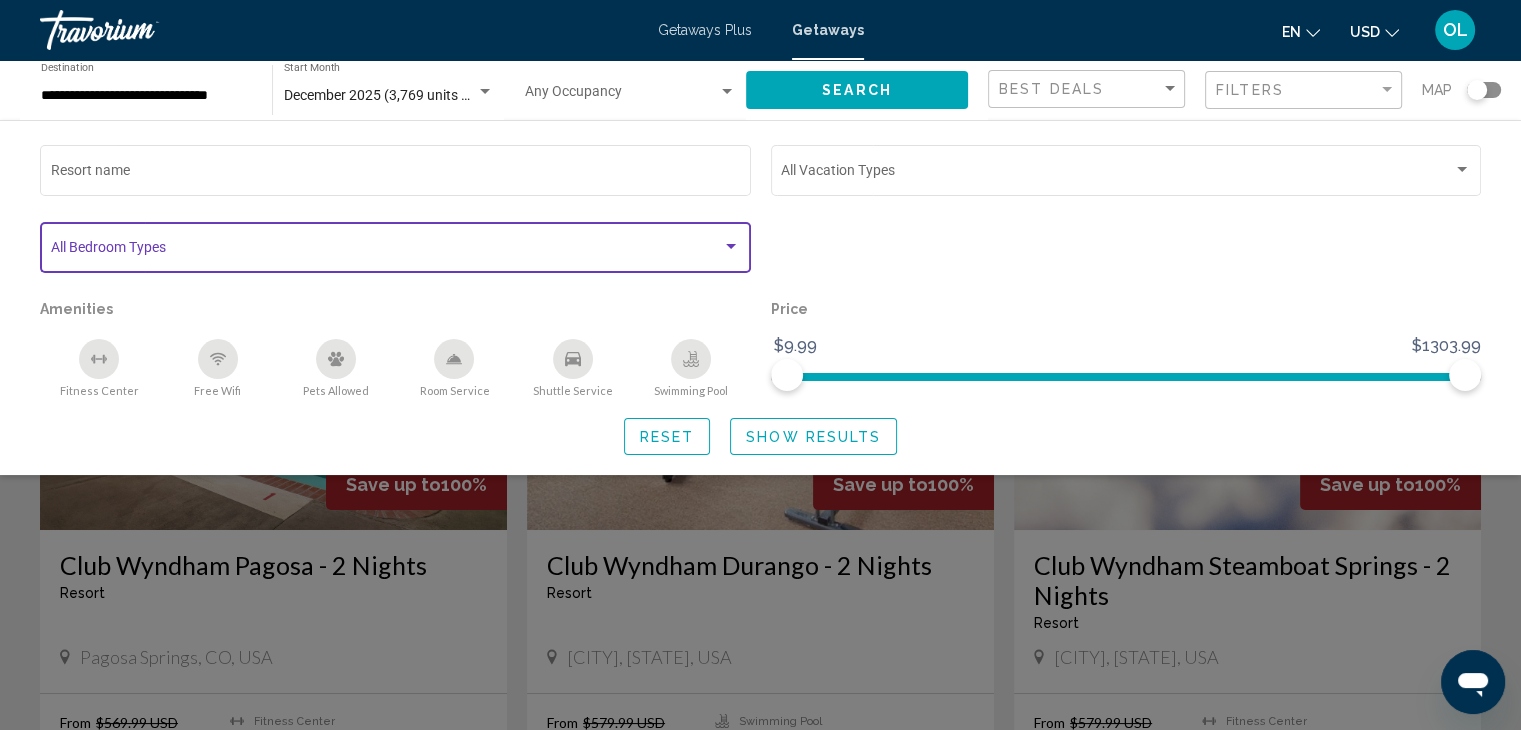 click at bounding box center (731, 247) 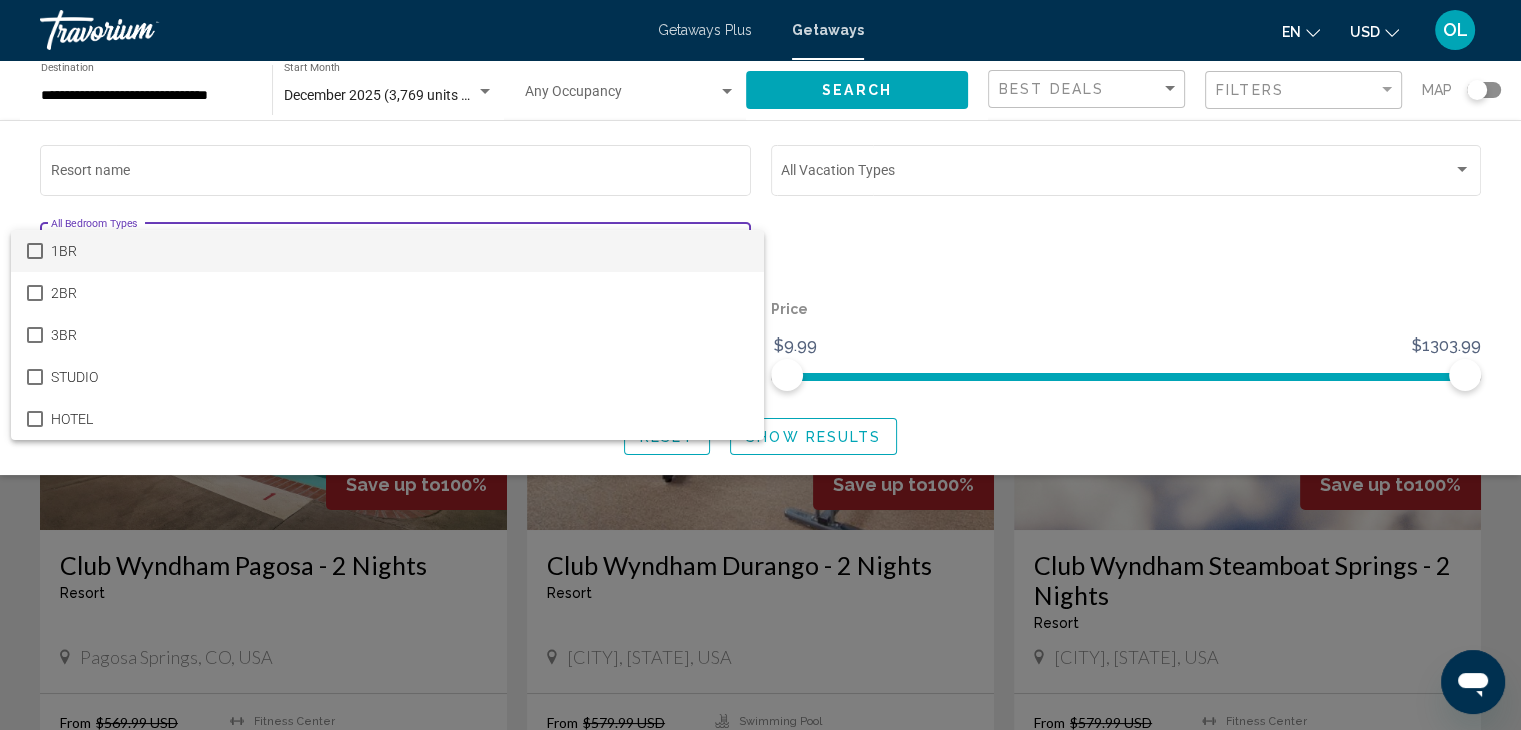 click at bounding box center [760, 365] 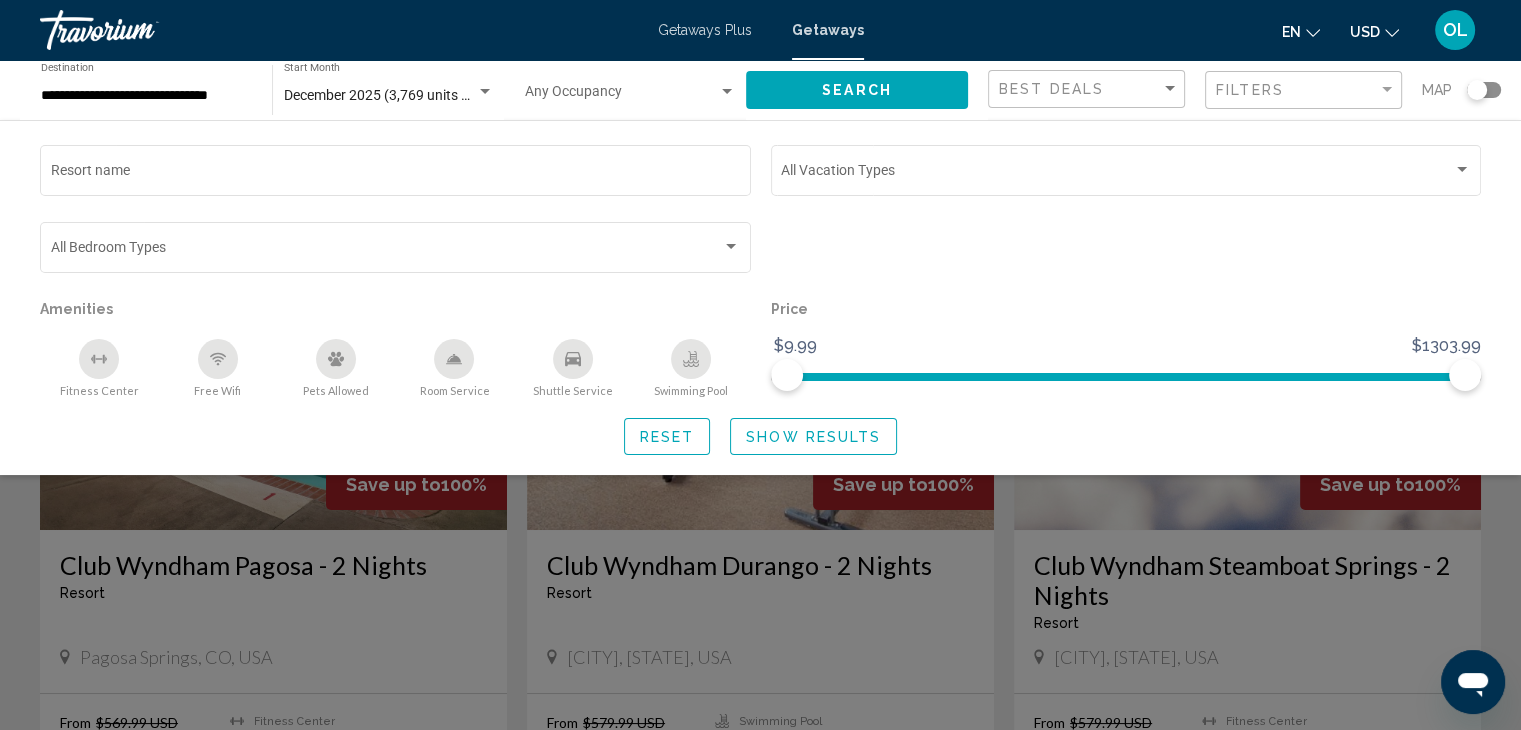 click at bounding box center (760, 515) 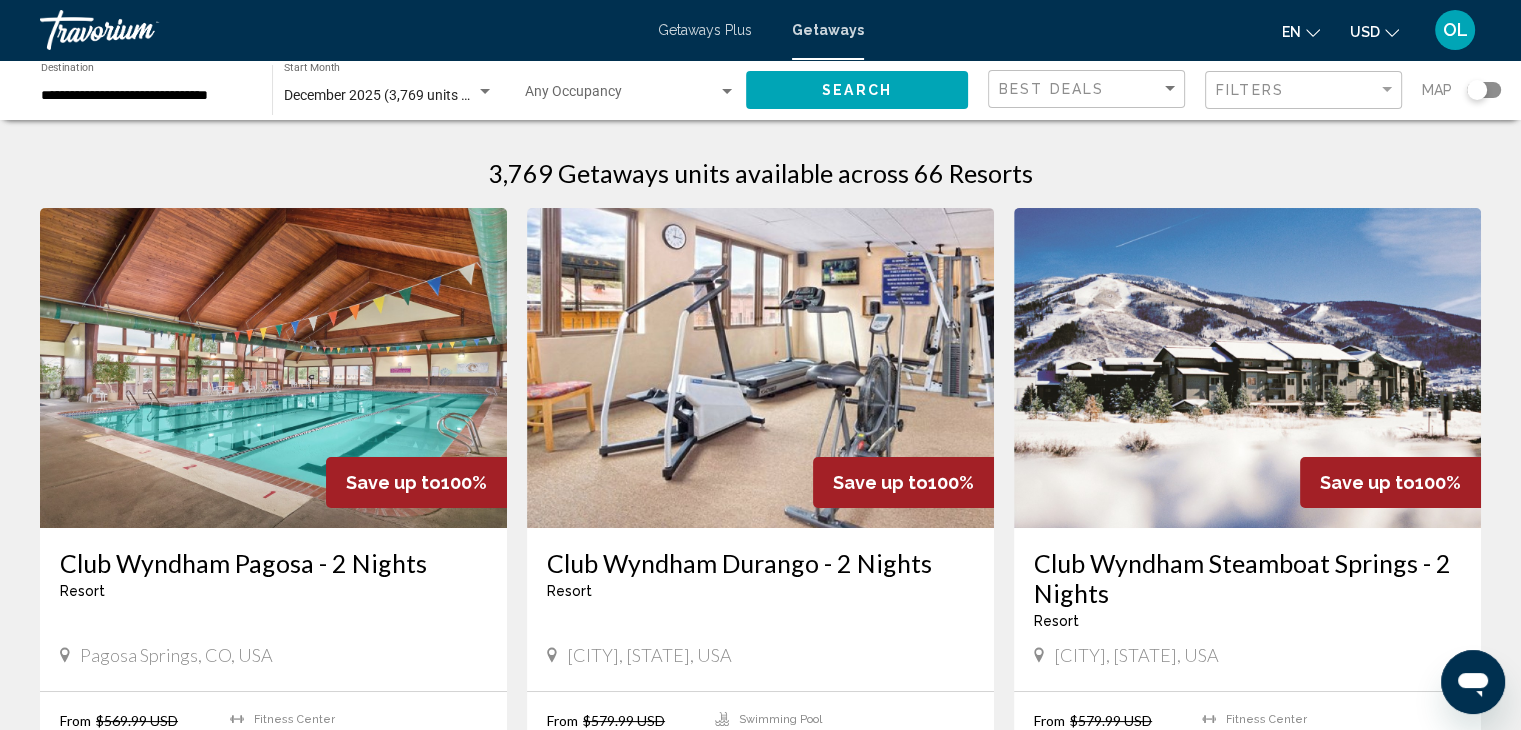scroll, scrollTop: 0, scrollLeft: 0, axis: both 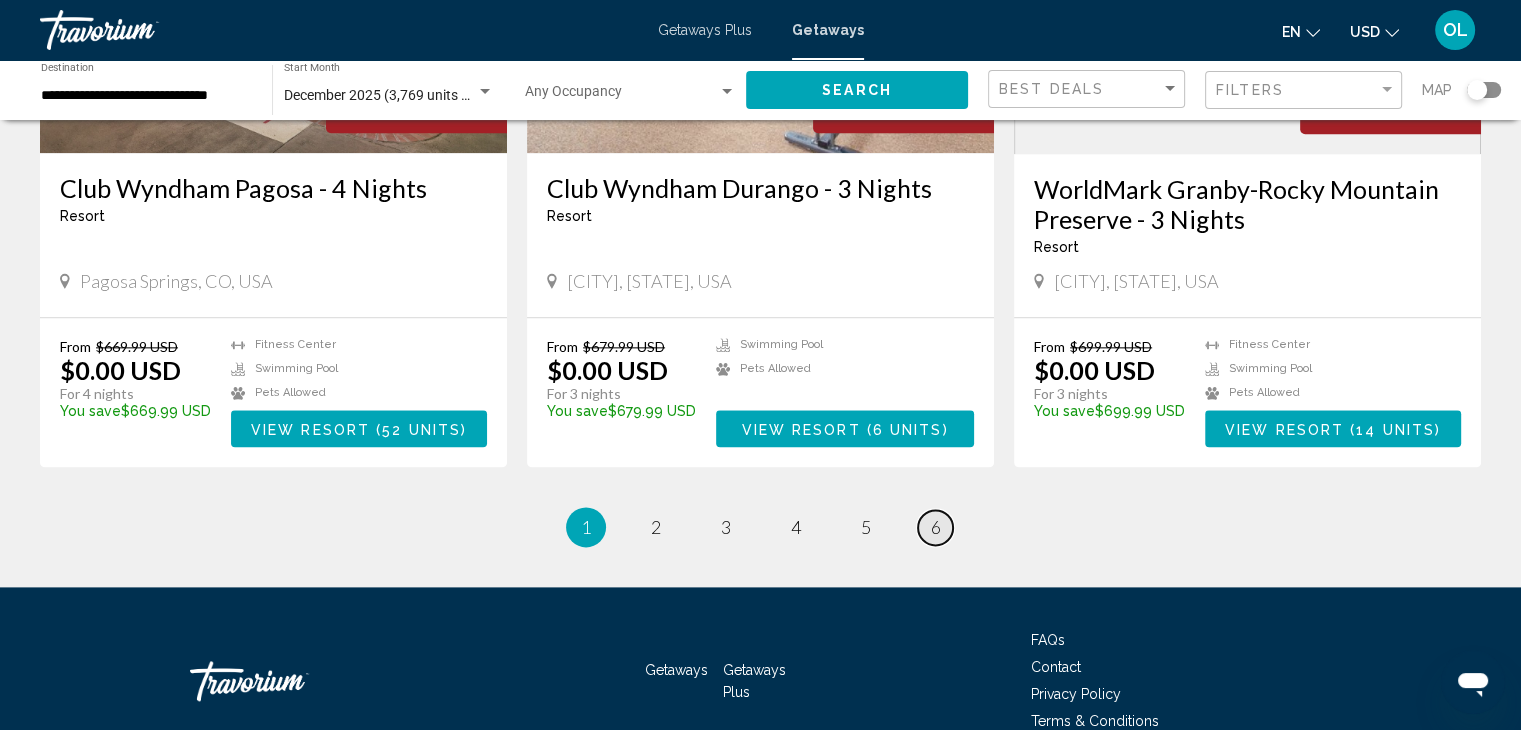 click on "6" at bounding box center (656, 527) 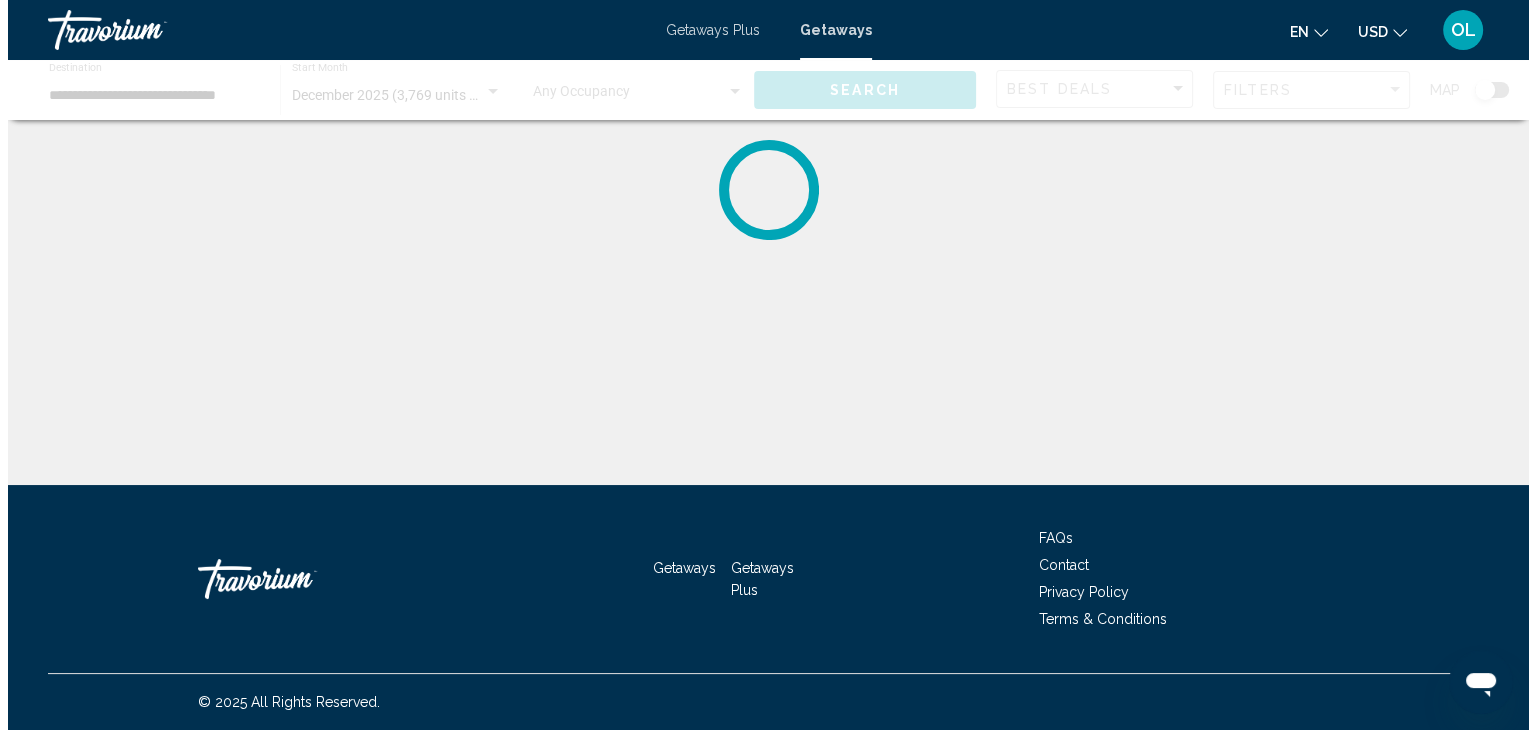 scroll, scrollTop: 0, scrollLeft: 0, axis: both 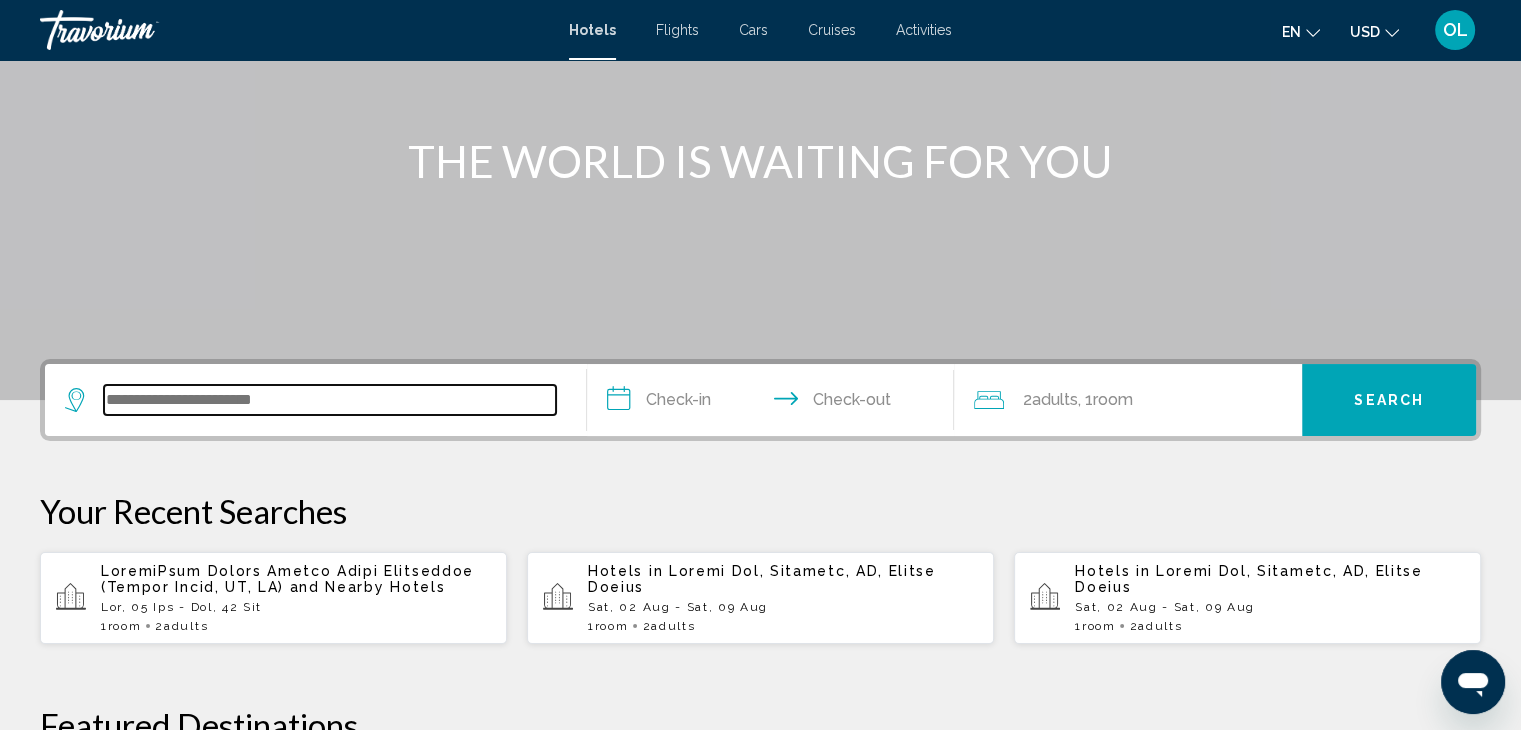 click at bounding box center (330, 400) 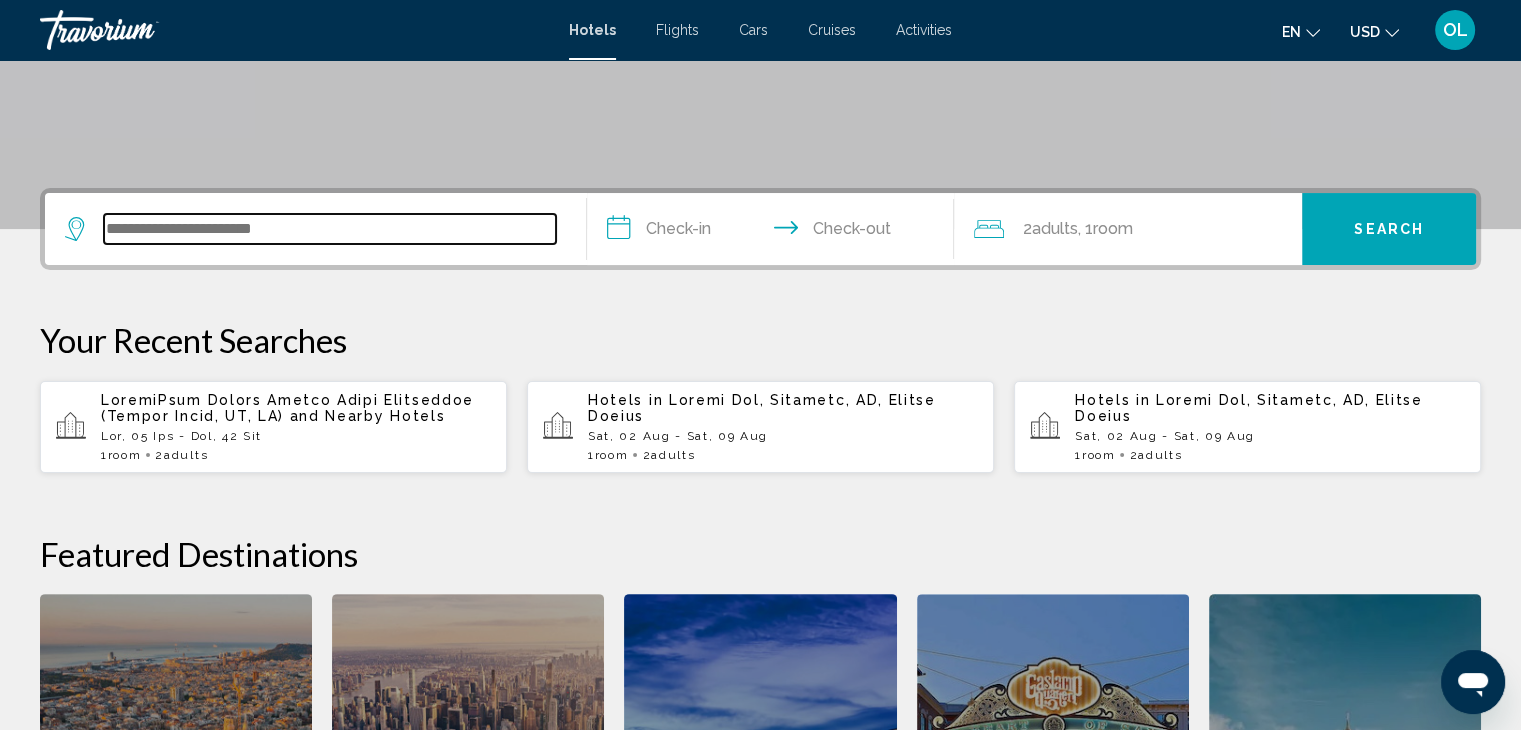 scroll, scrollTop: 493, scrollLeft: 0, axis: vertical 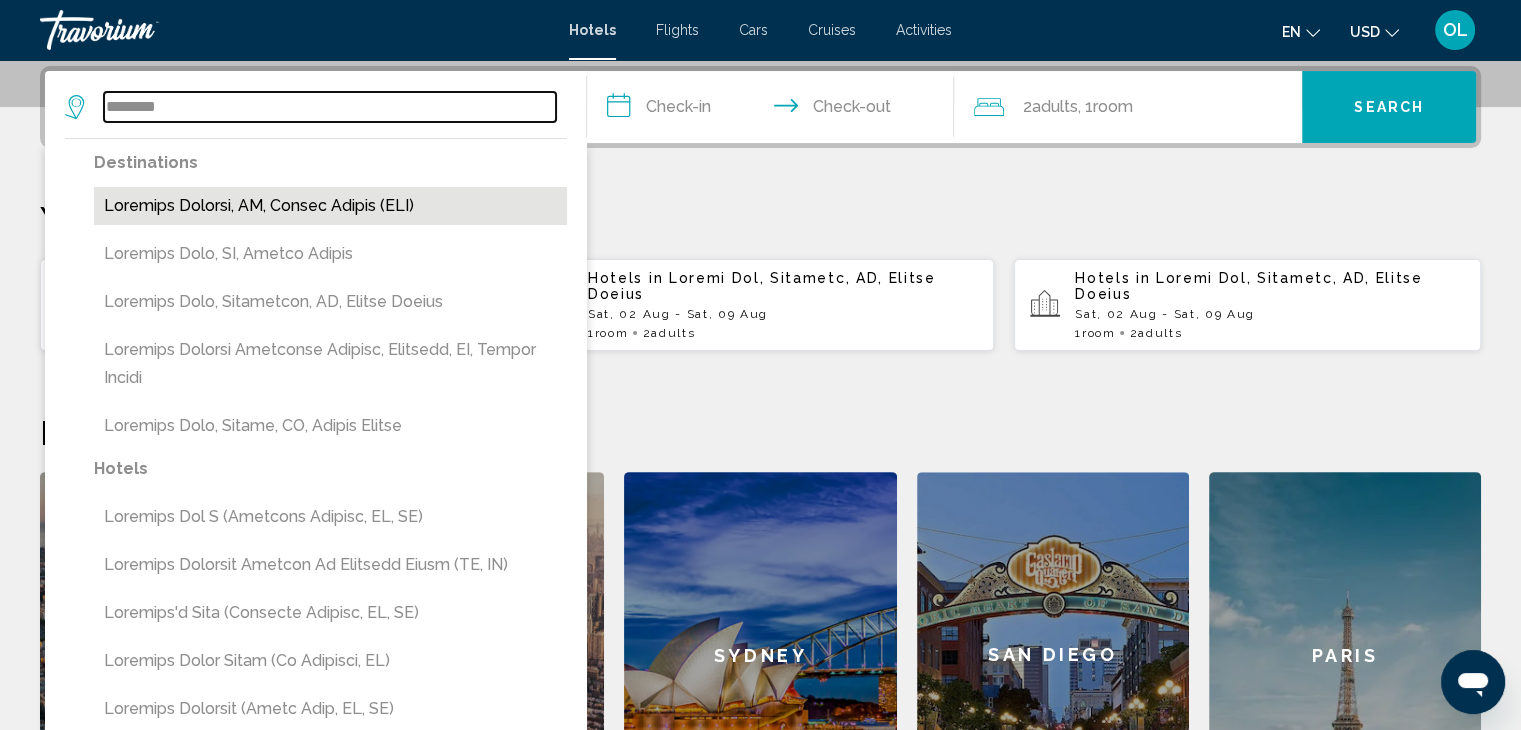 type on "********" 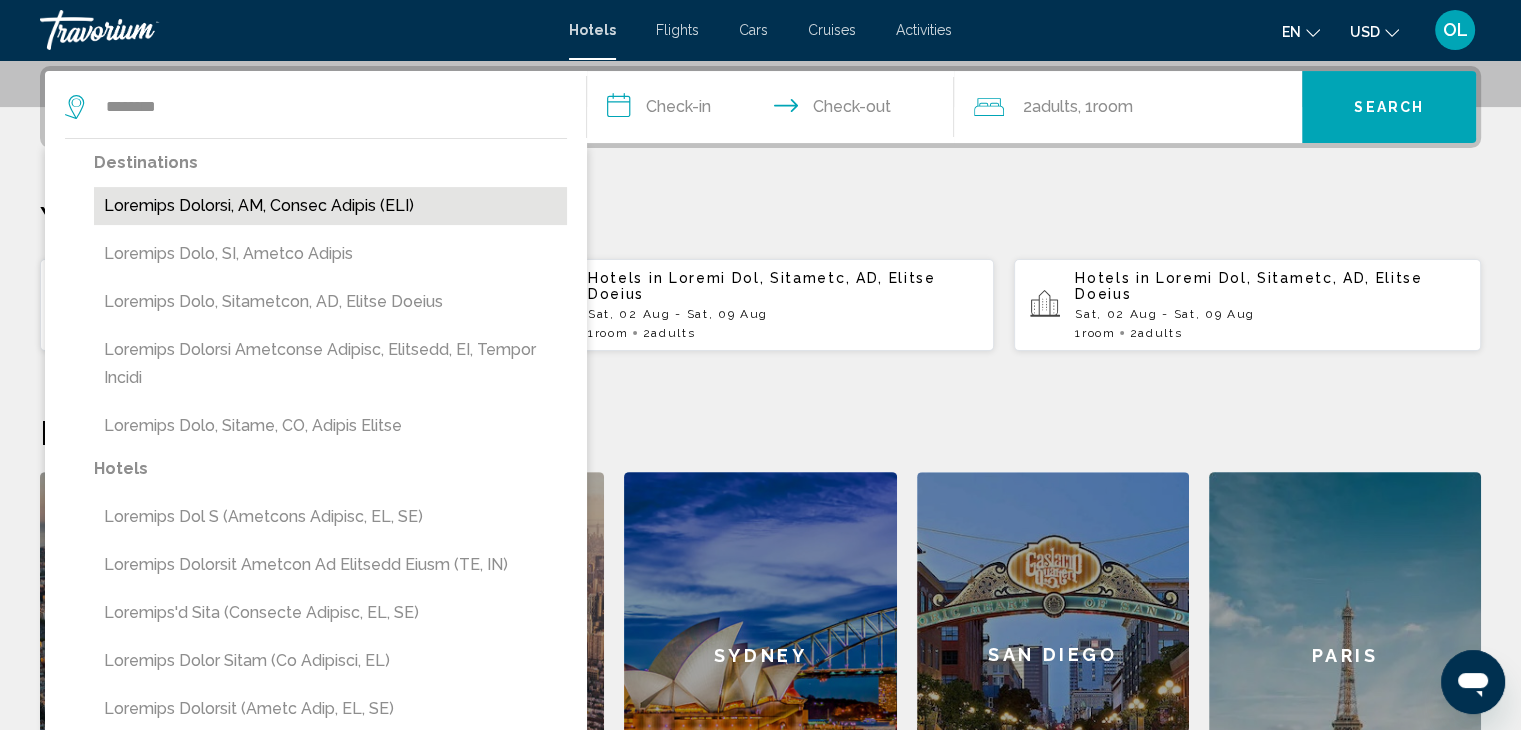 click on "Loremips Dolorsi, AM, Consec Adipis (ELI)" at bounding box center [330, 206] 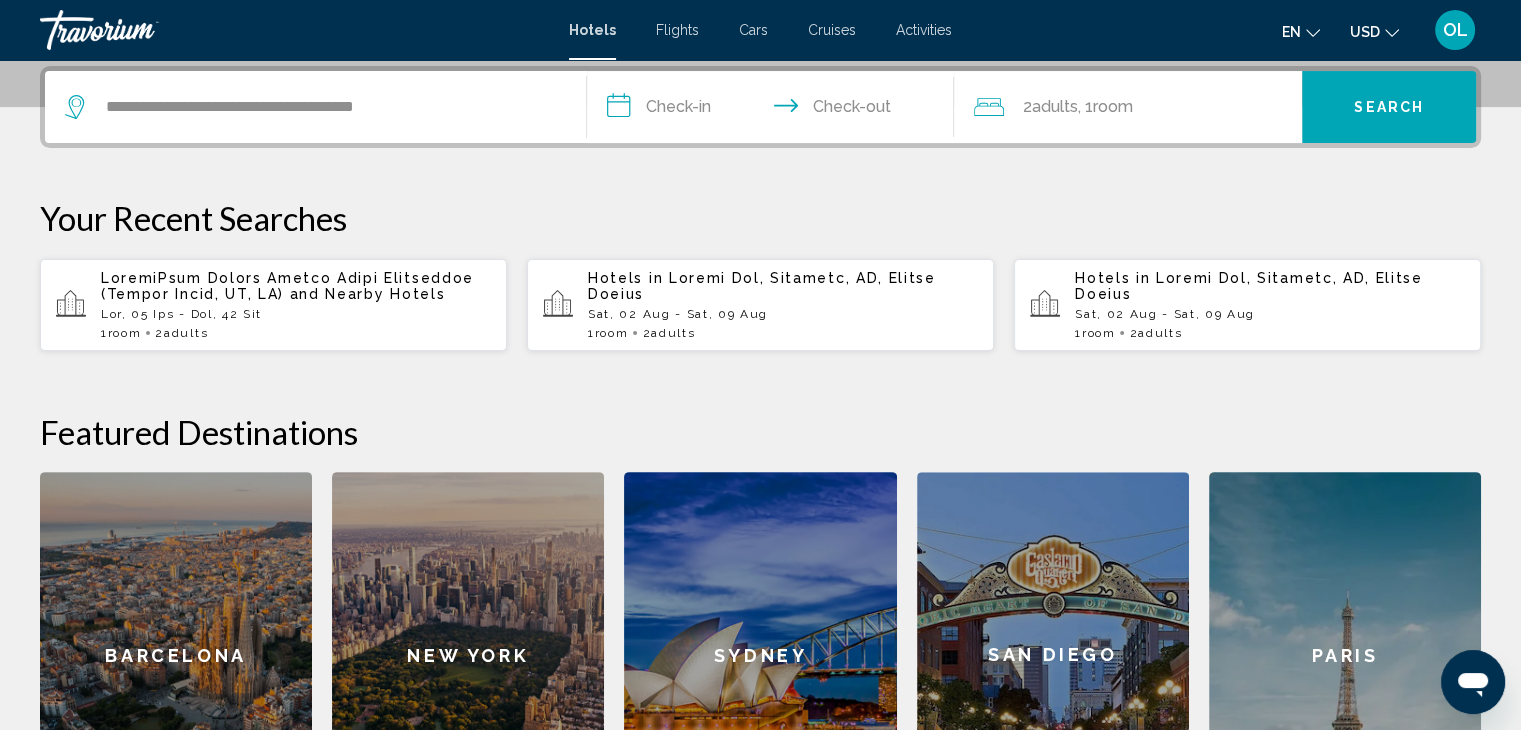 click on "**********" at bounding box center [775, 110] 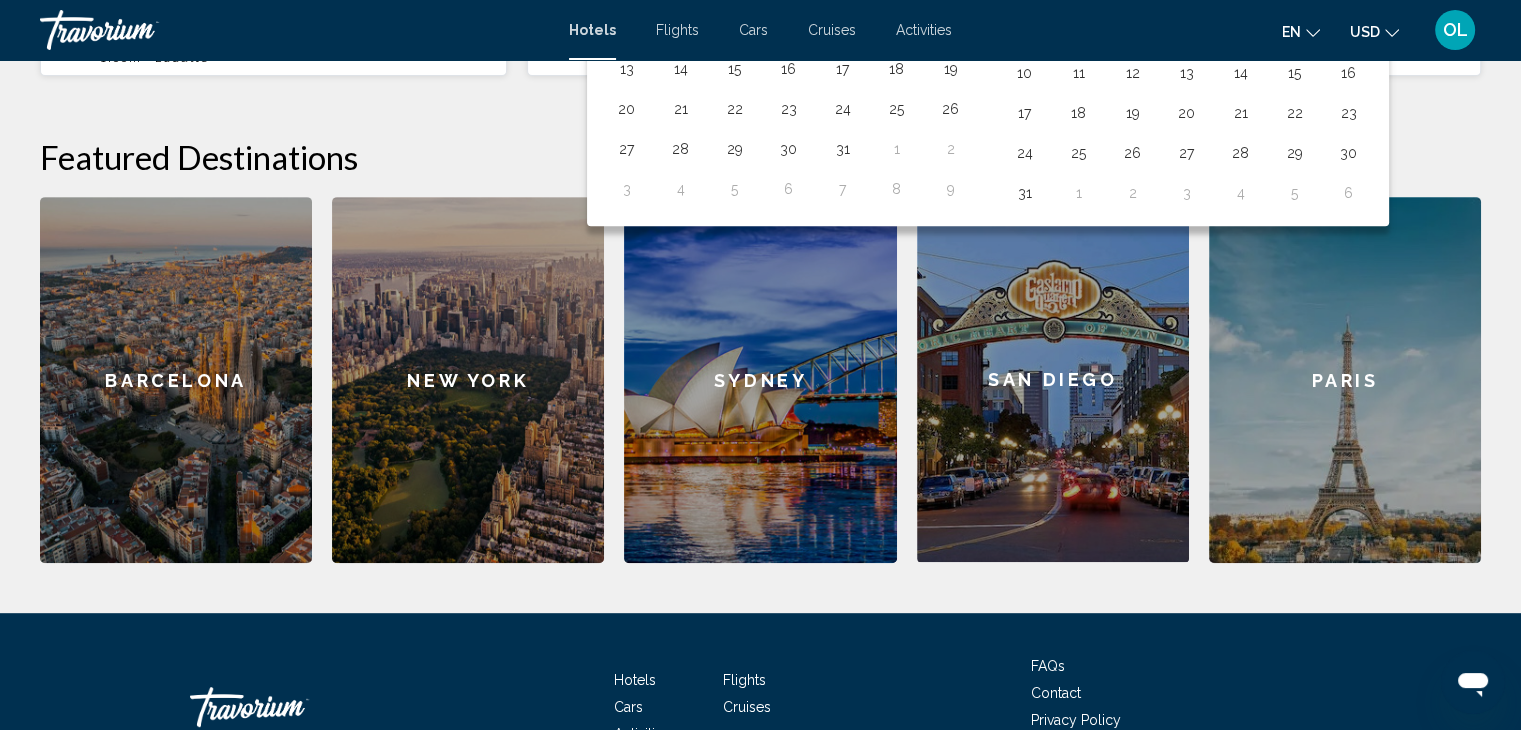 scroll, scrollTop: 793, scrollLeft: 0, axis: vertical 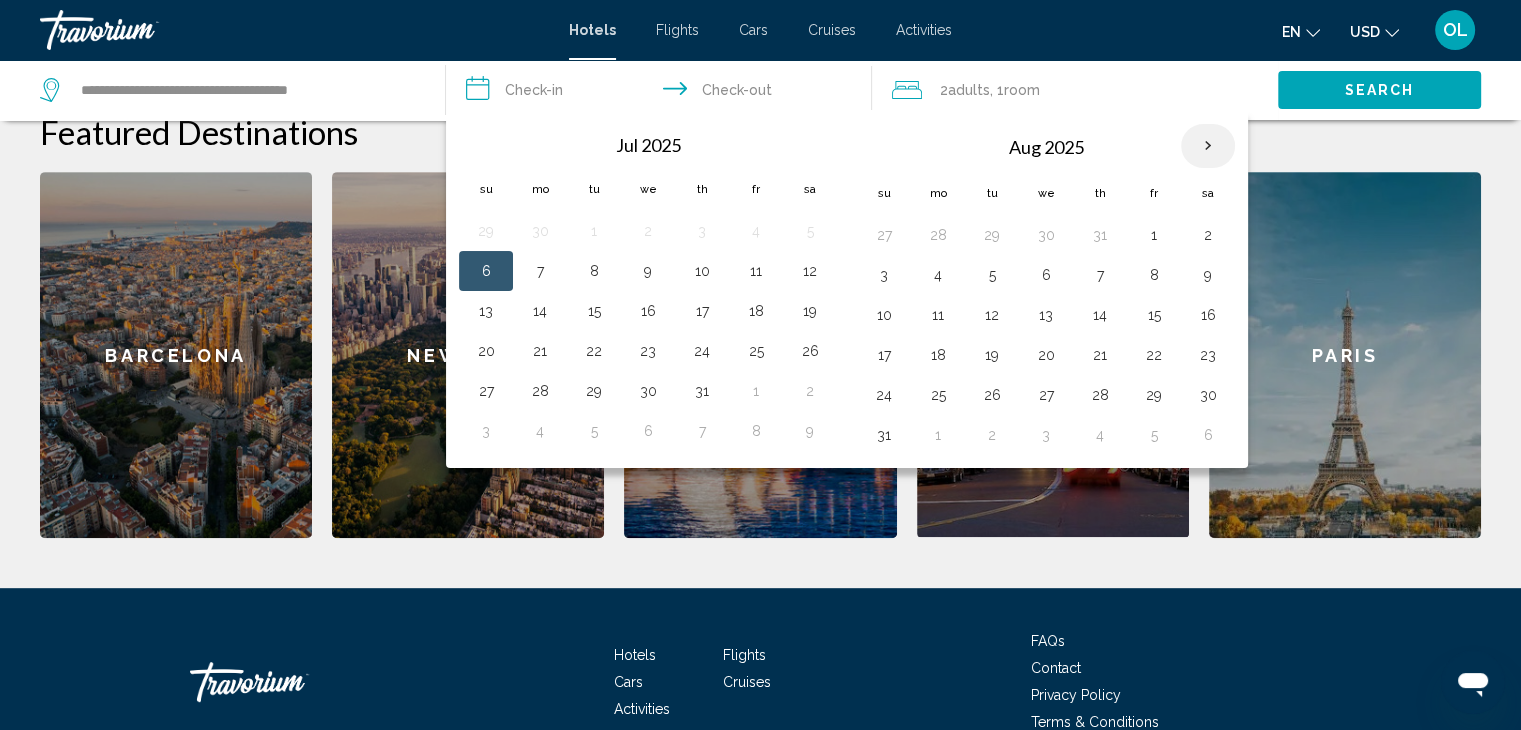 click at bounding box center [1208, 146] 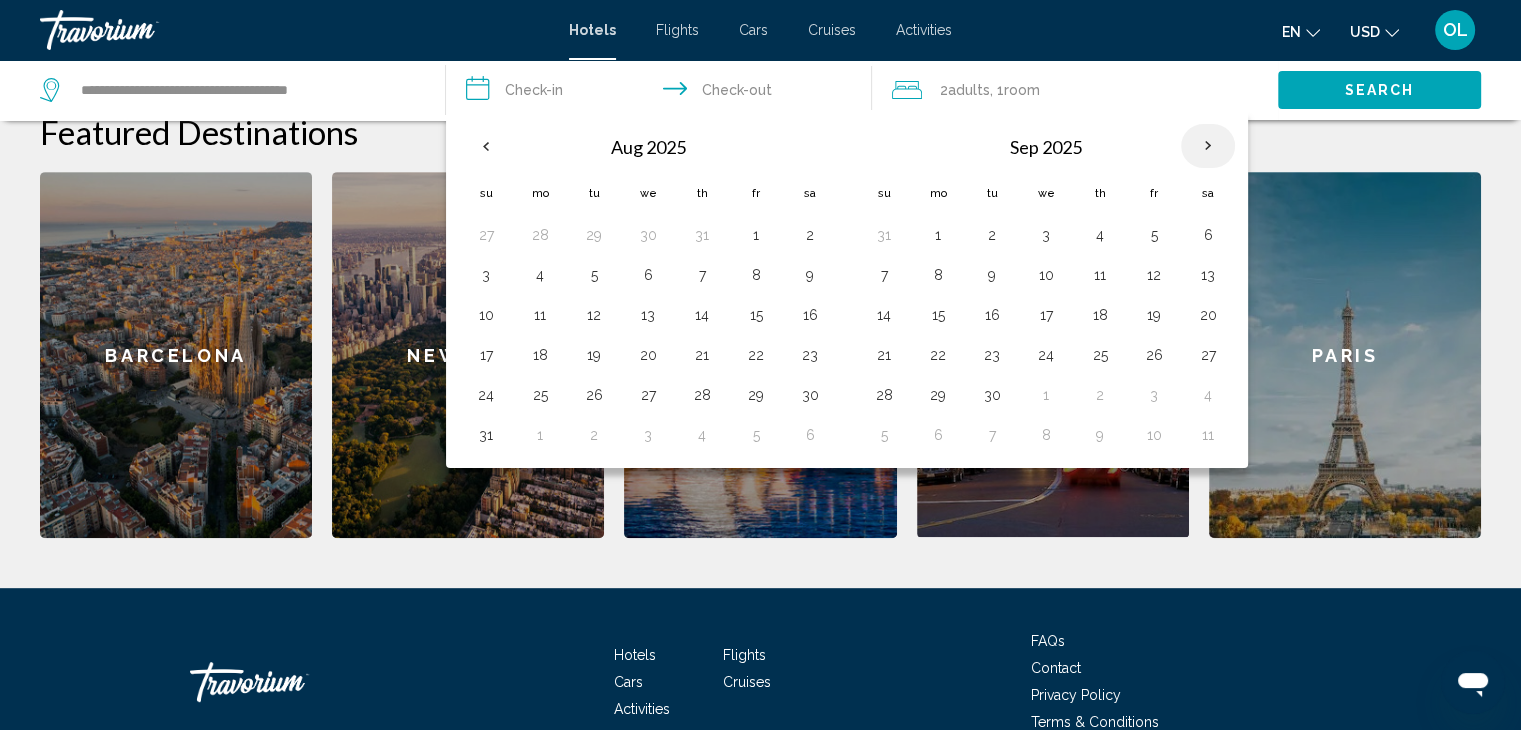 click at bounding box center (1208, 146) 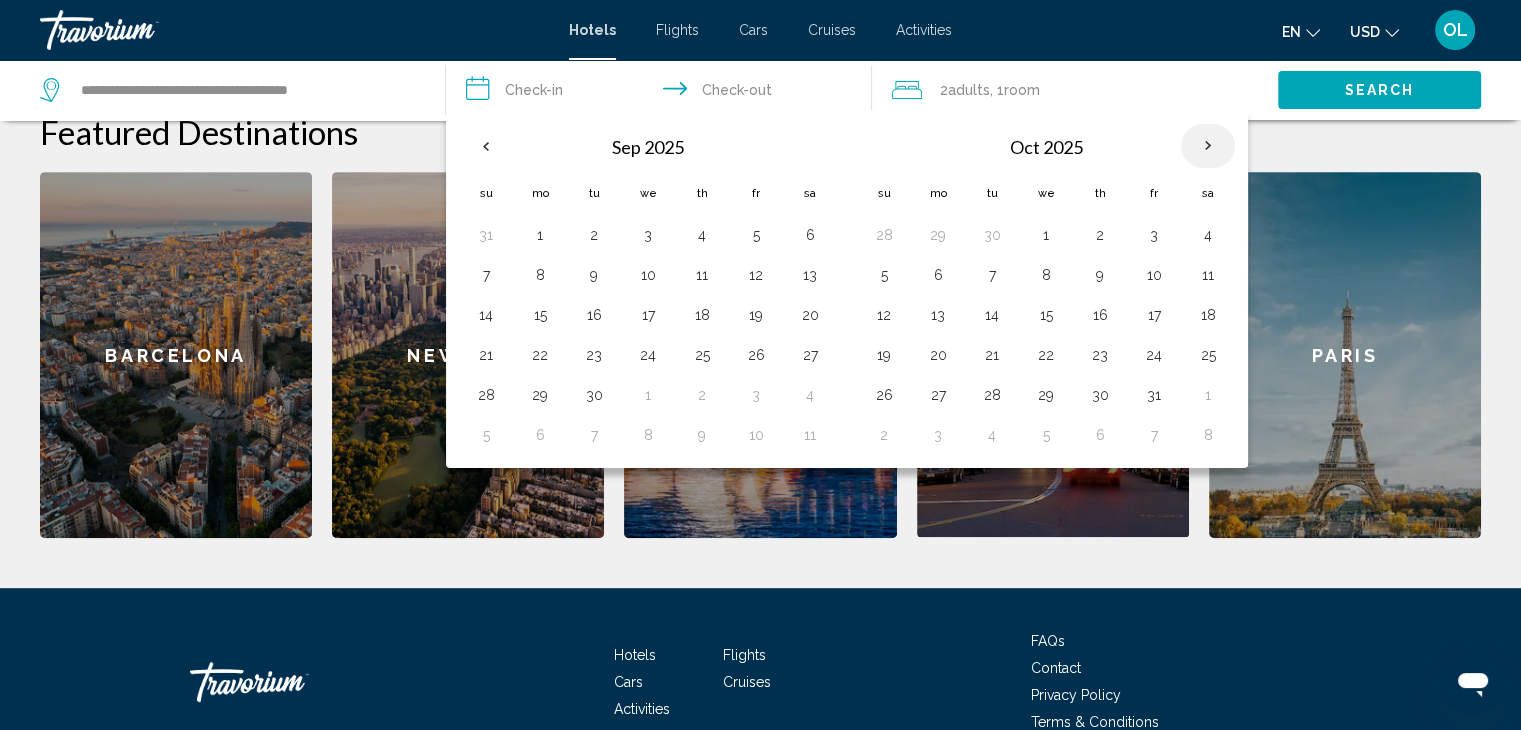 click at bounding box center [1208, 146] 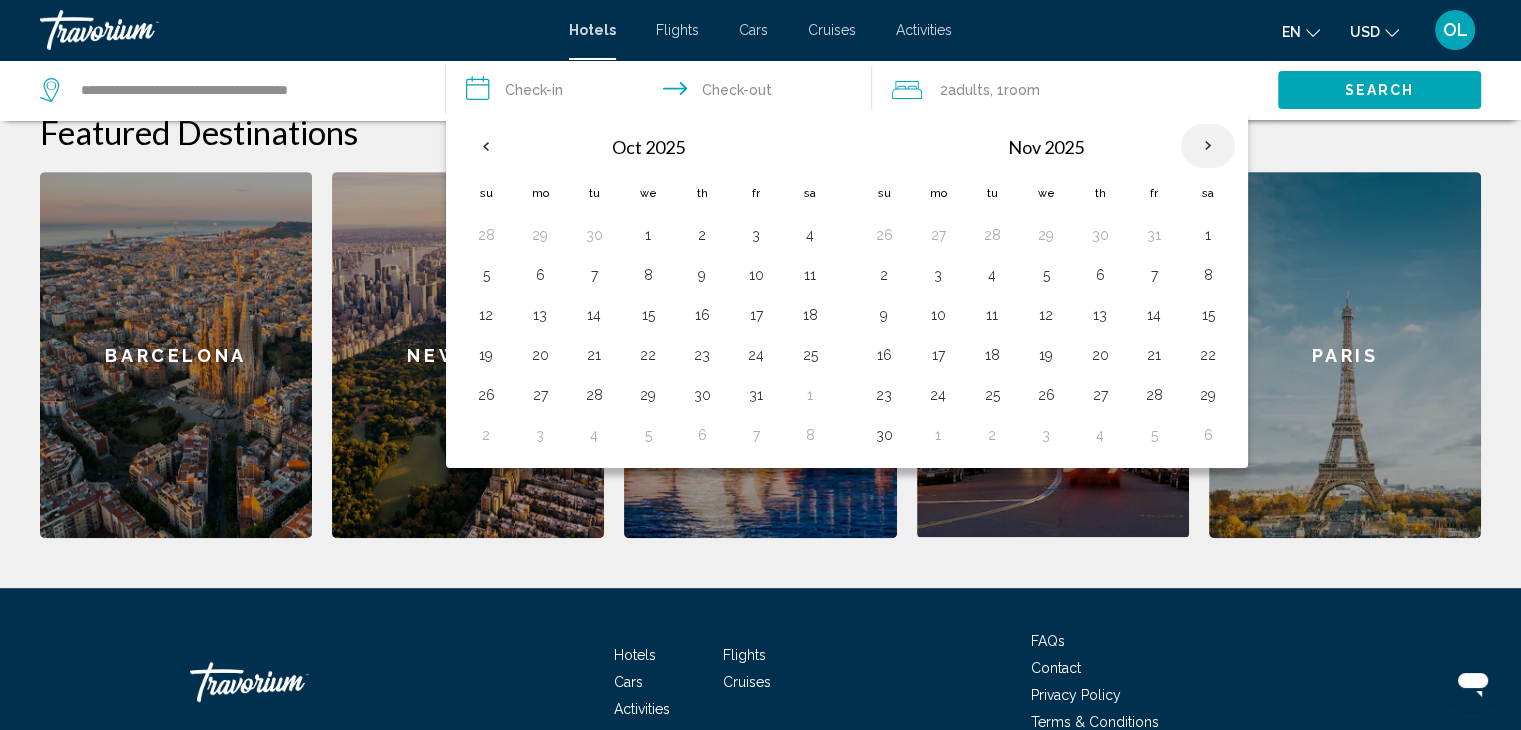 click at bounding box center [1208, 146] 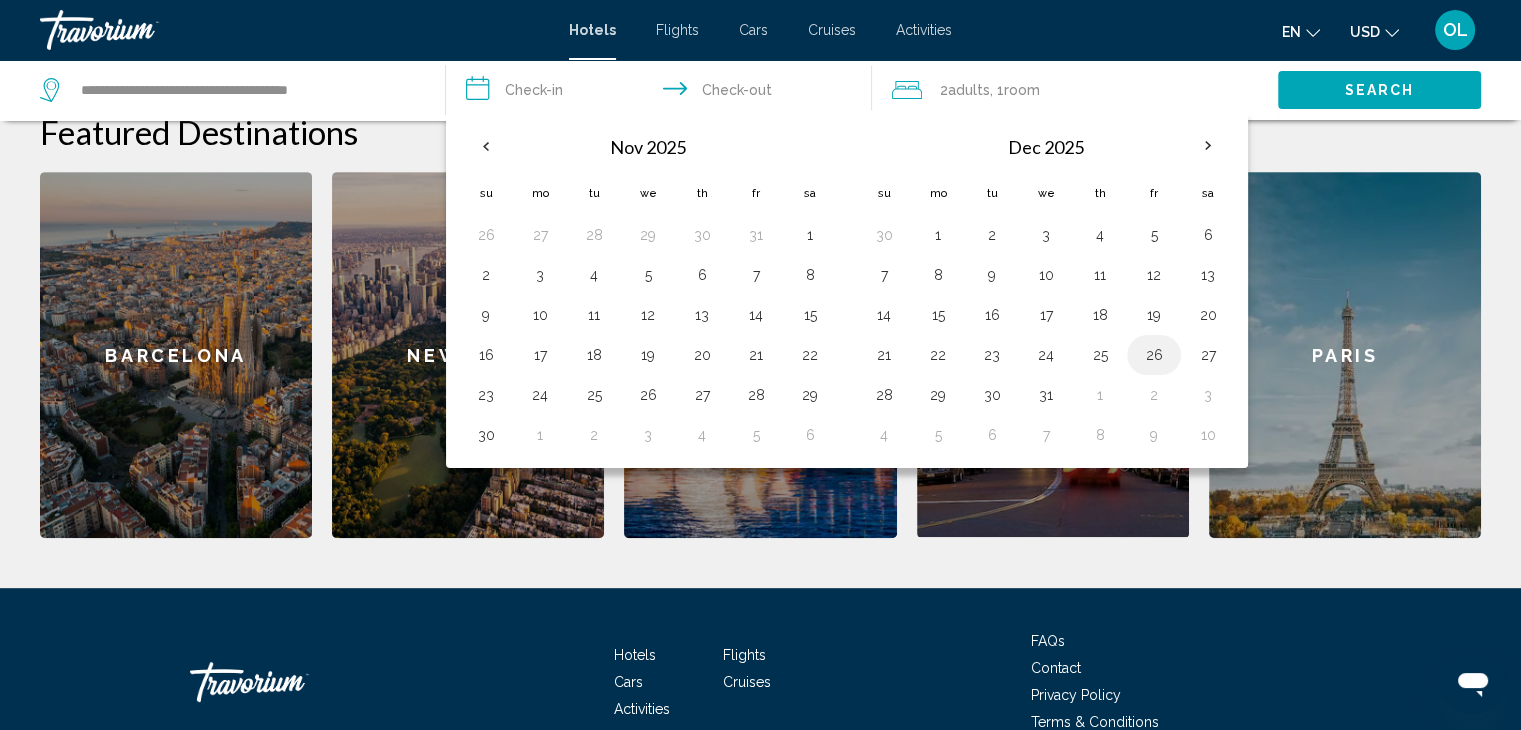 click on "26" at bounding box center (1154, 355) 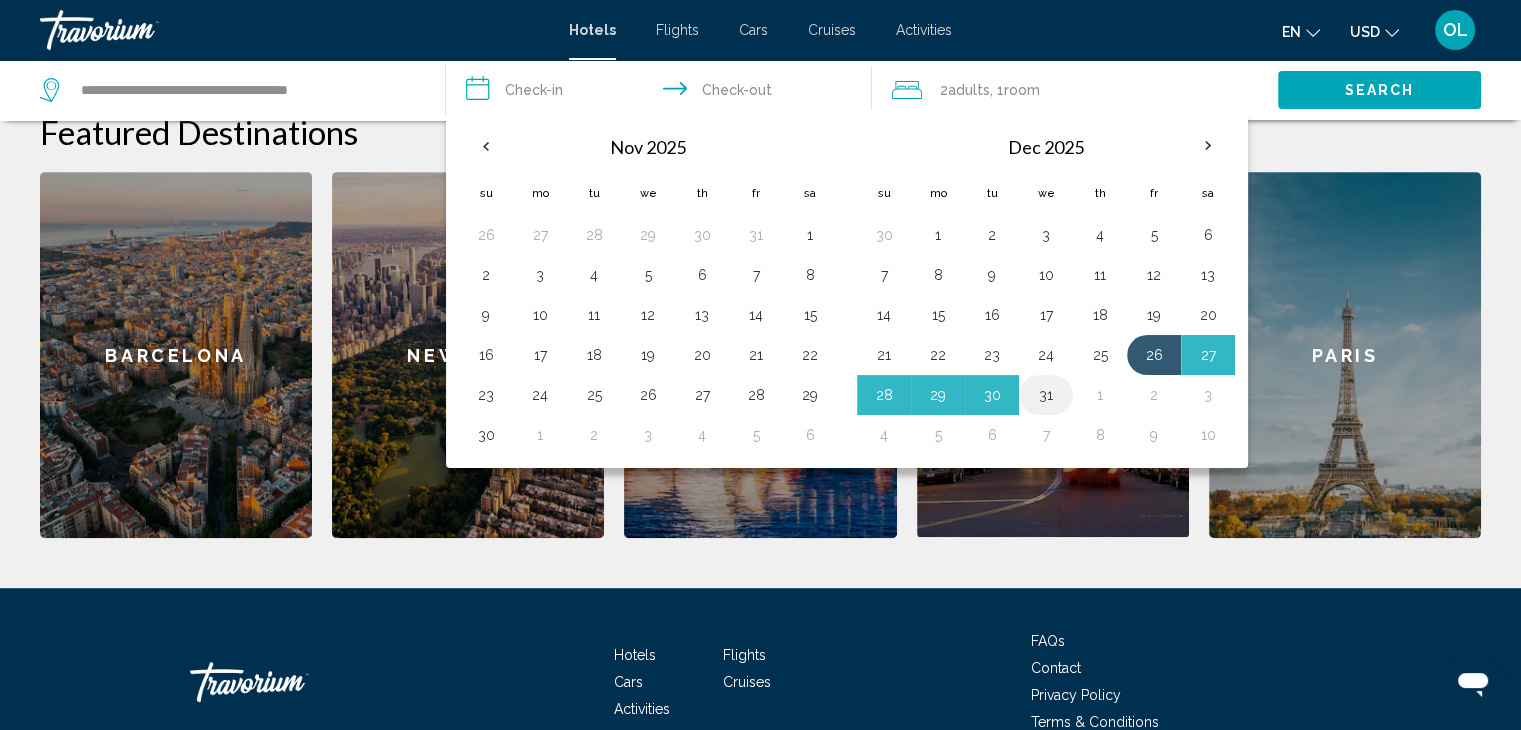 click on "31" at bounding box center [1046, 395] 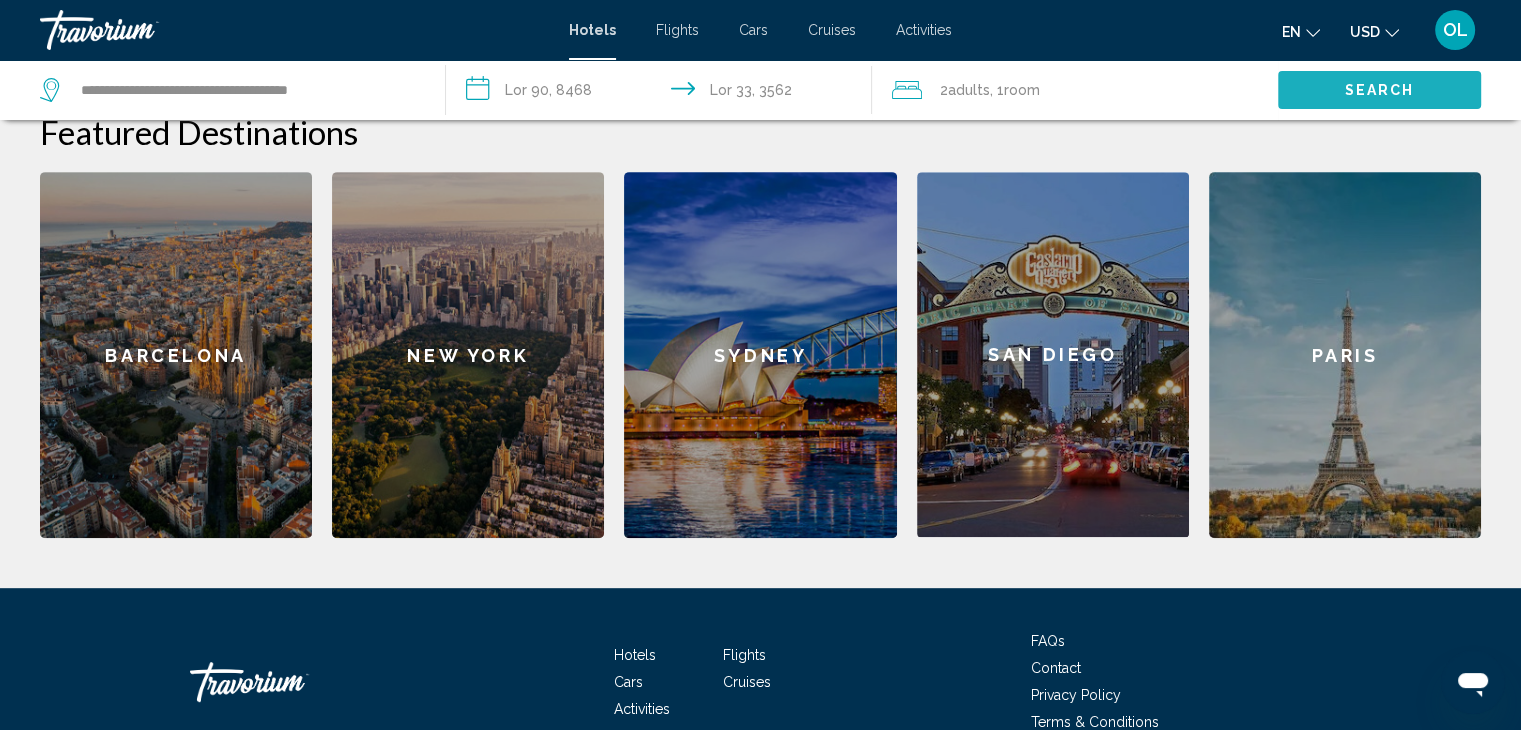 click on "Search" at bounding box center (1380, 91) 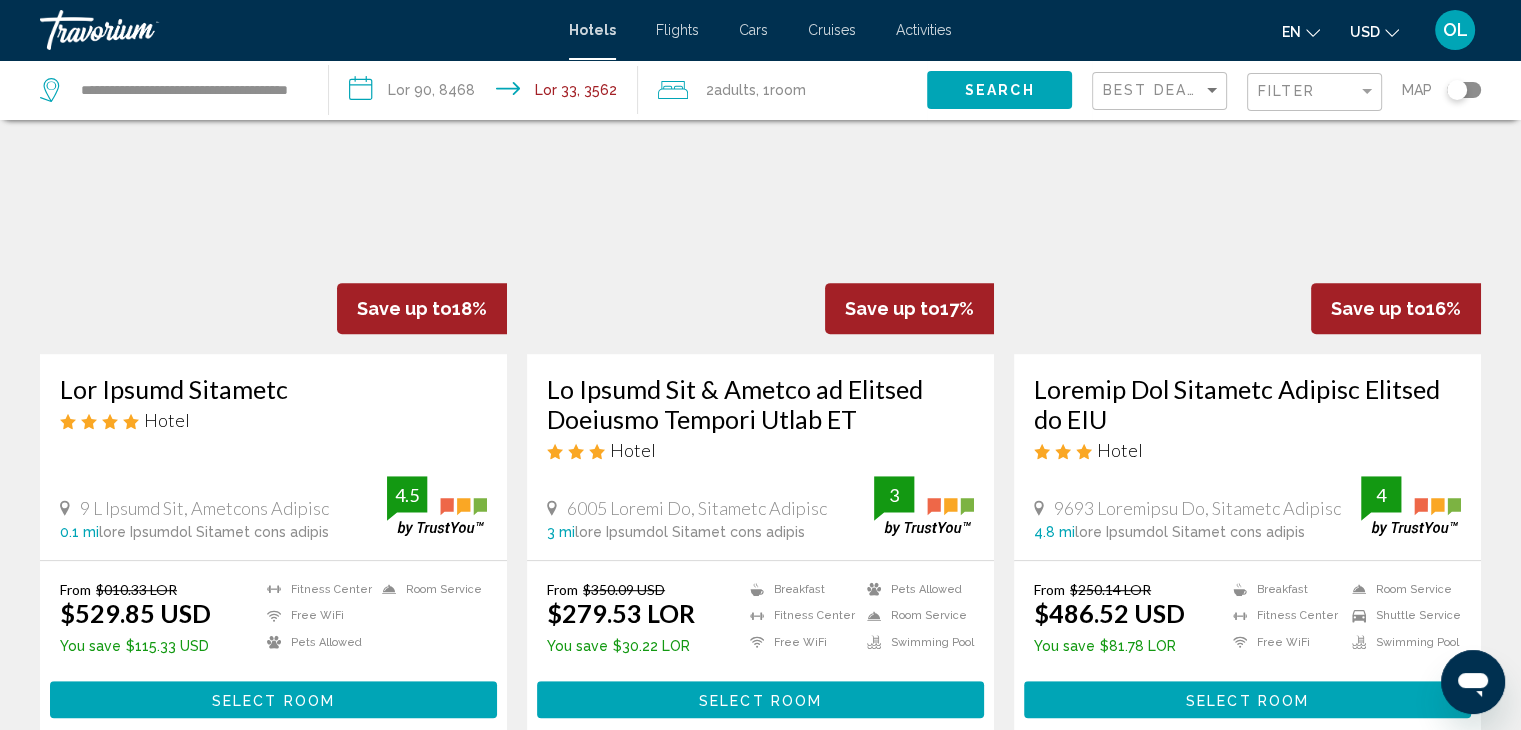 scroll, scrollTop: 900, scrollLeft: 0, axis: vertical 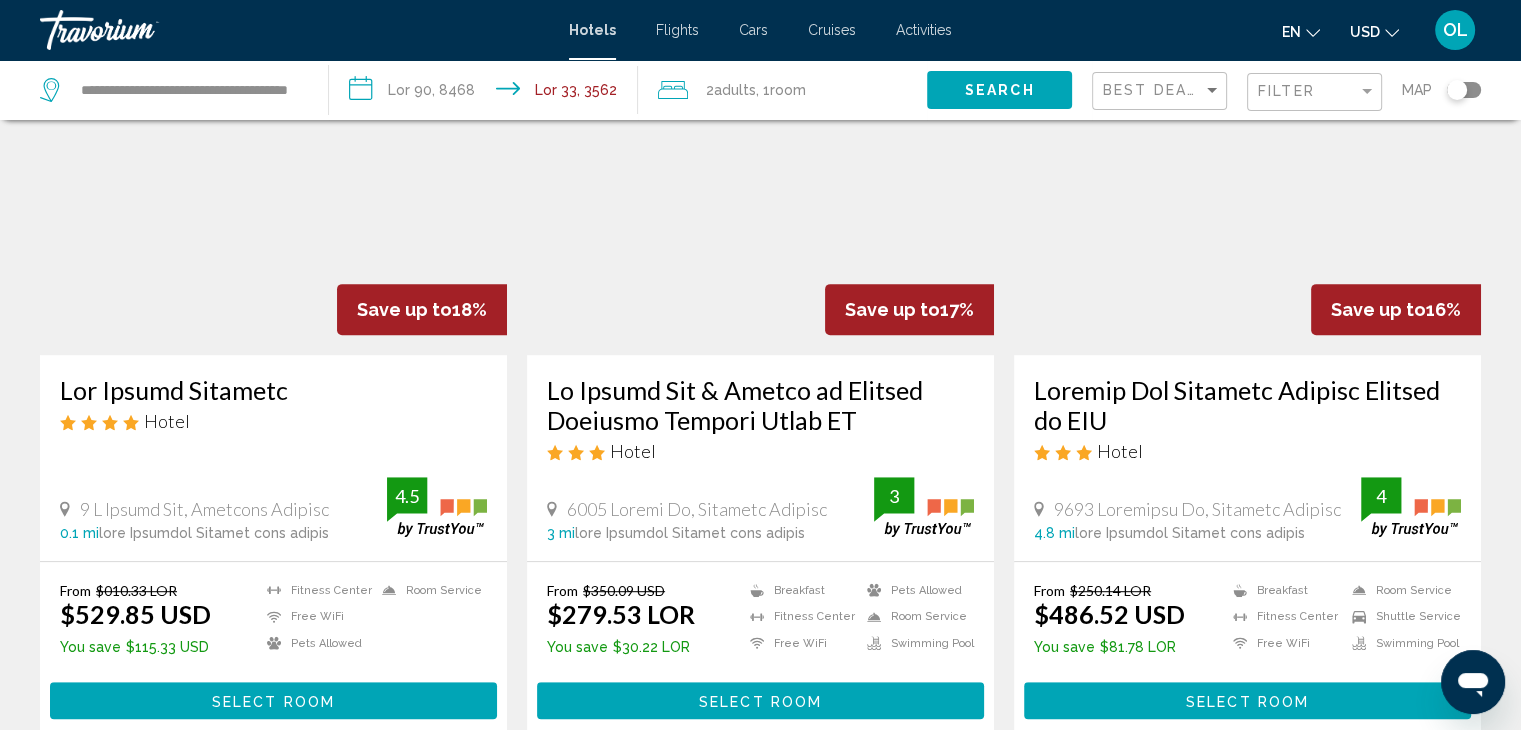 click on "Lo Ipsumd Sit & Ametco ad Elitsed Doeiusmo Tempori Utlab ET" at bounding box center (760, 405) 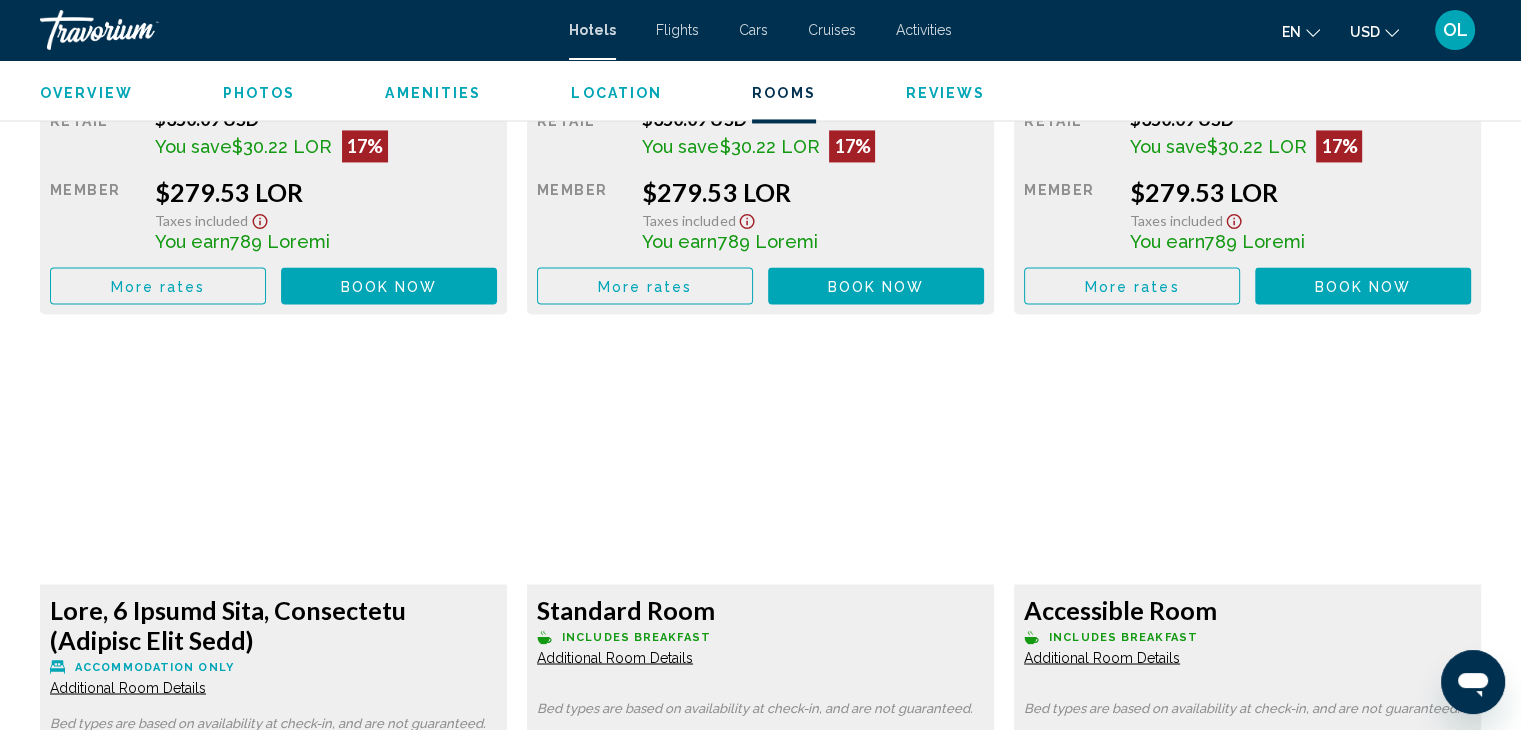 scroll, scrollTop: 3200, scrollLeft: 0, axis: vertical 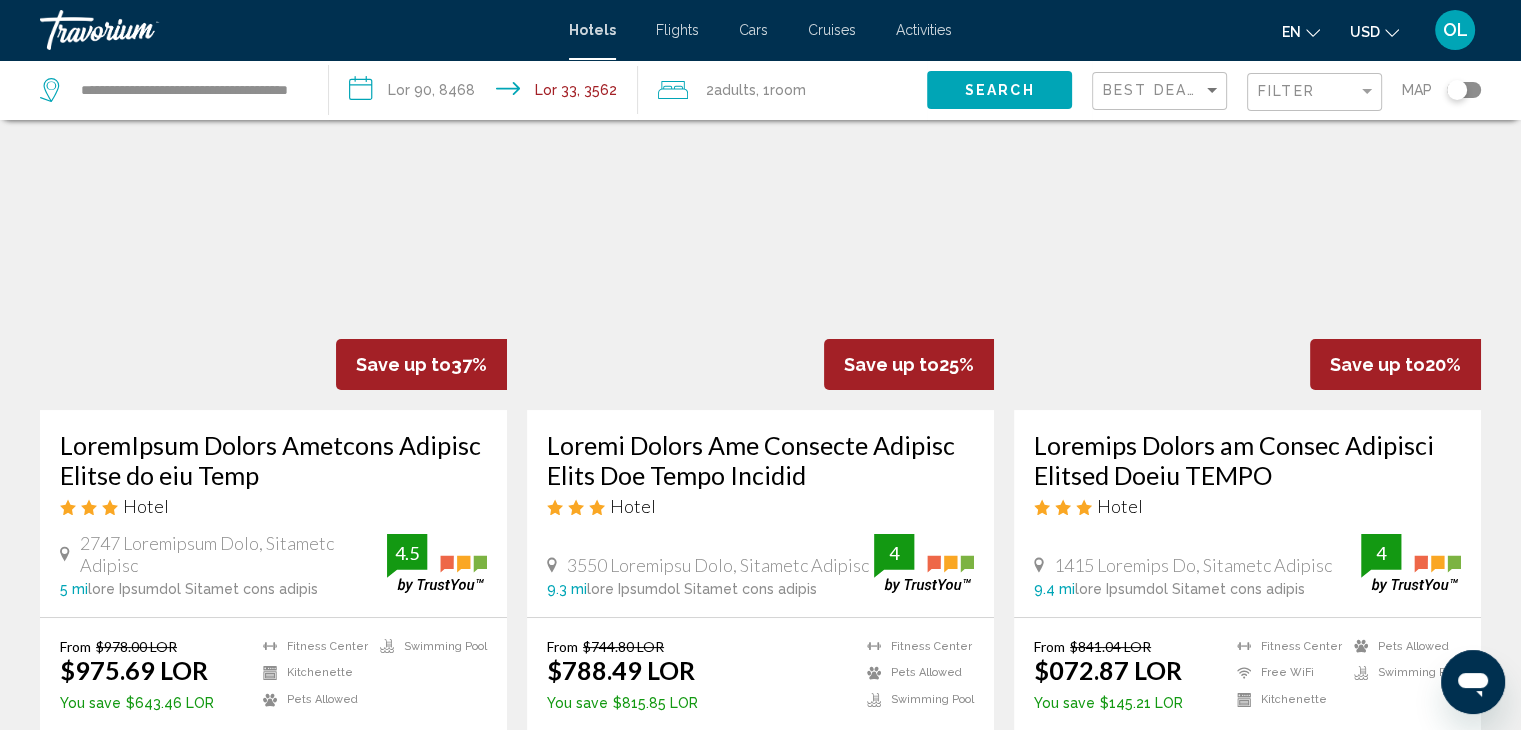 click at bounding box center (760, 250) 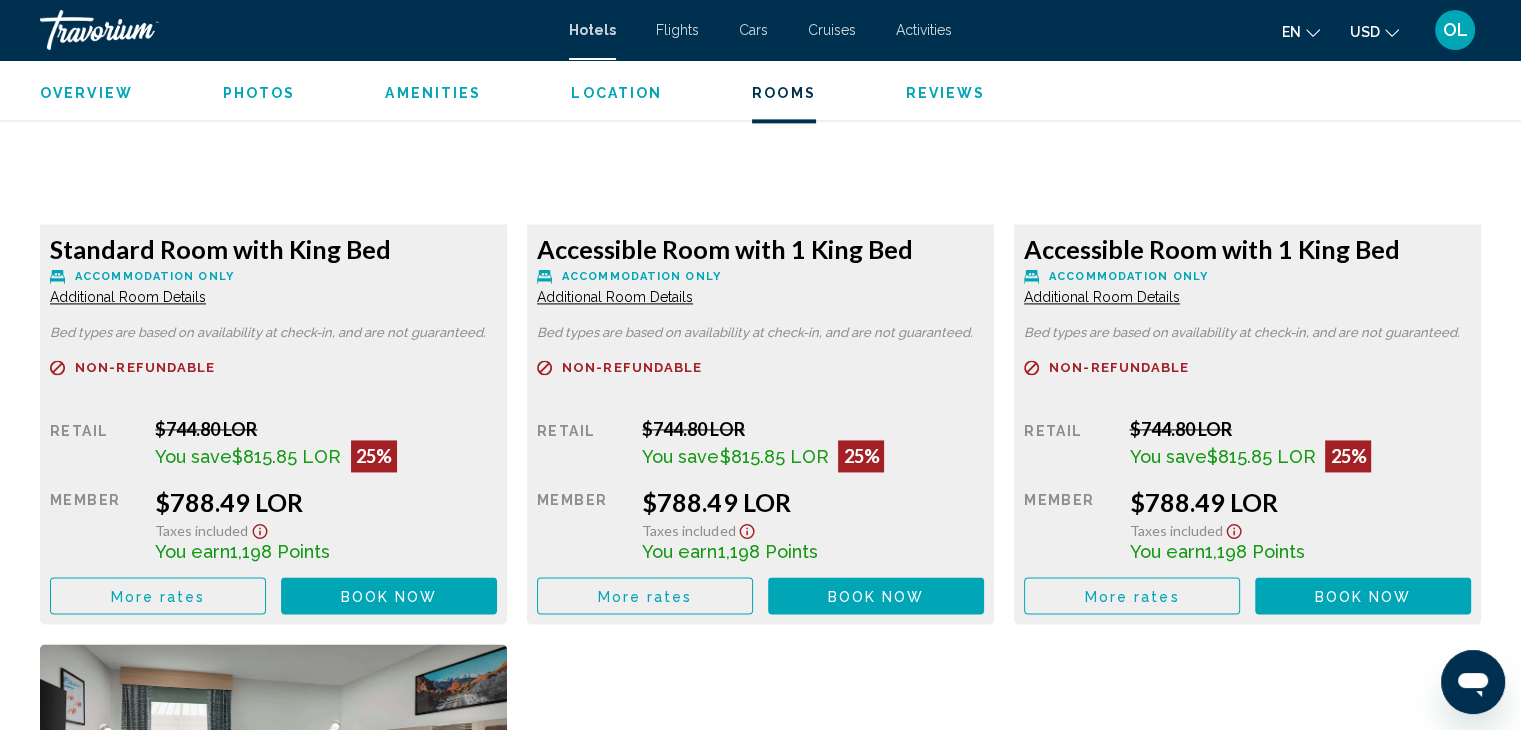 scroll, scrollTop: 2800, scrollLeft: 0, axis: vertical 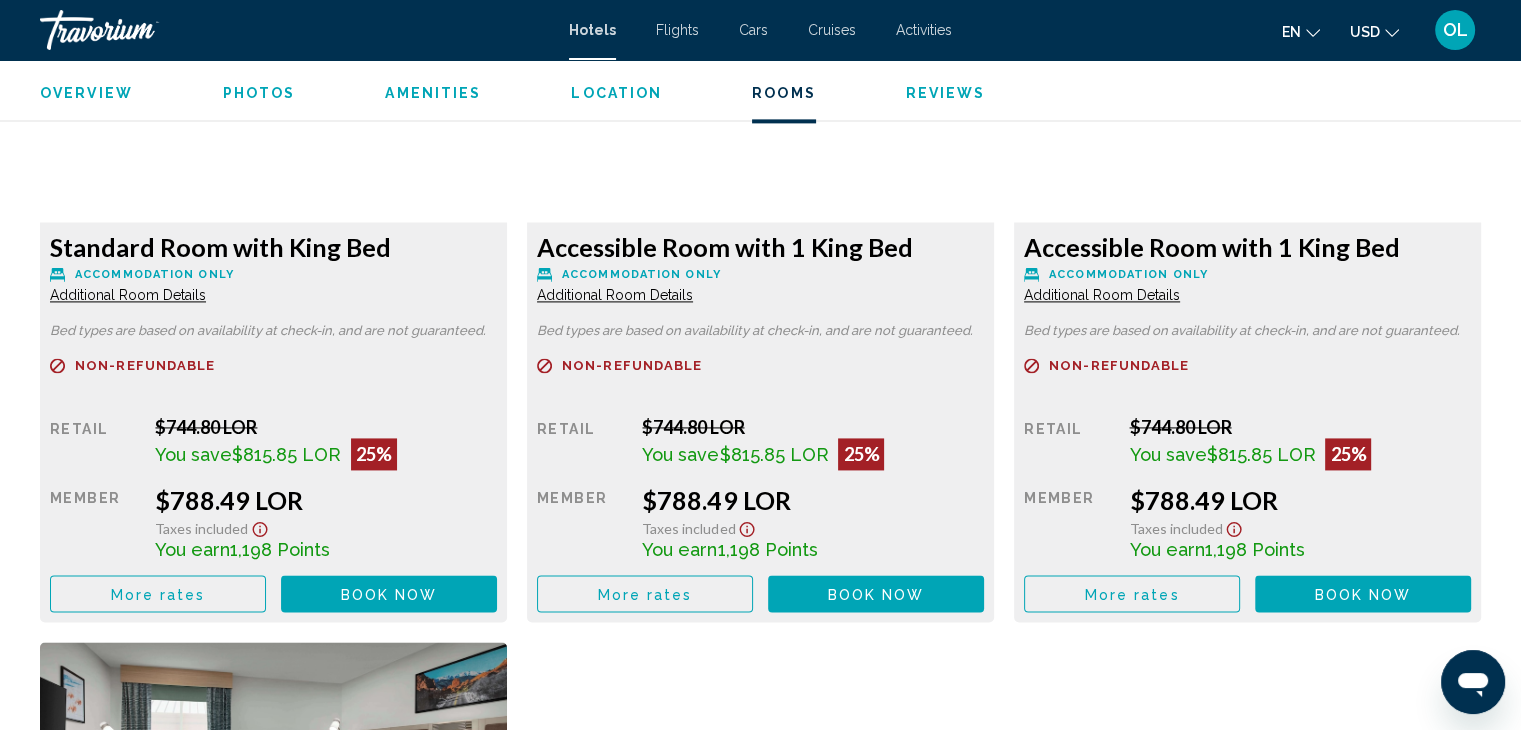 click on "Additional Room Details" at bounding box center [128, 295] 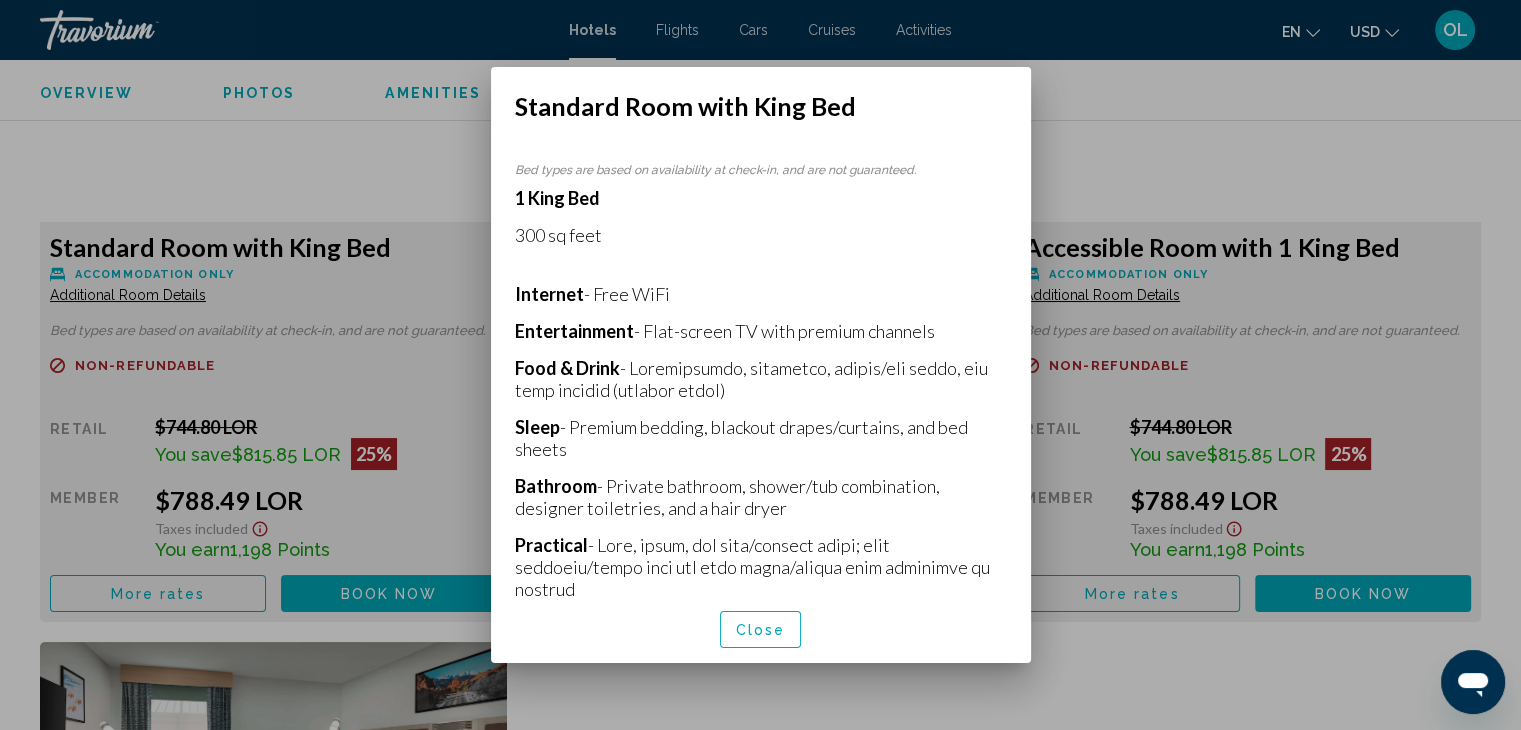 scroll, scrollTop: 0, scrollLeft: 0, axis: both 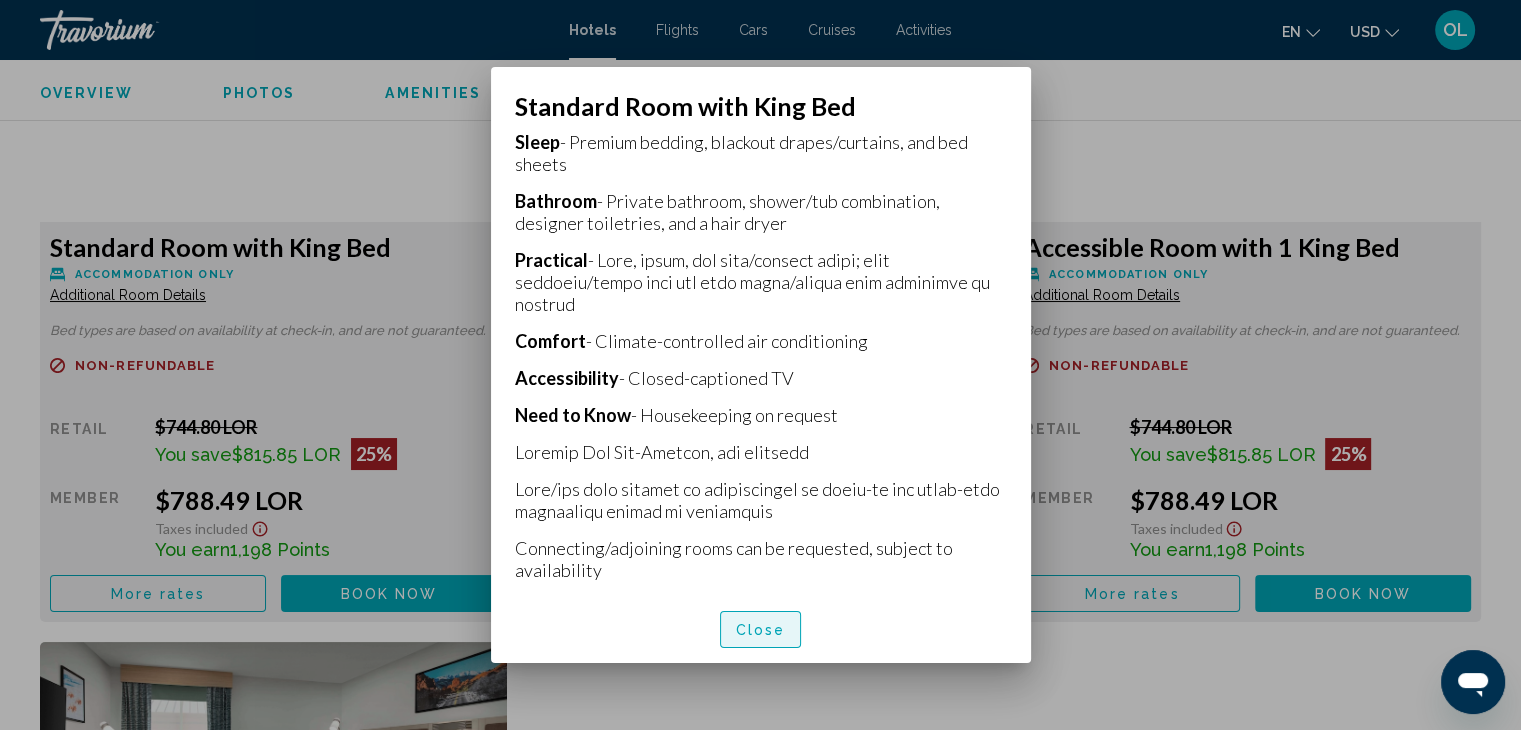 click on "Close" at bounding box center (761, 630) 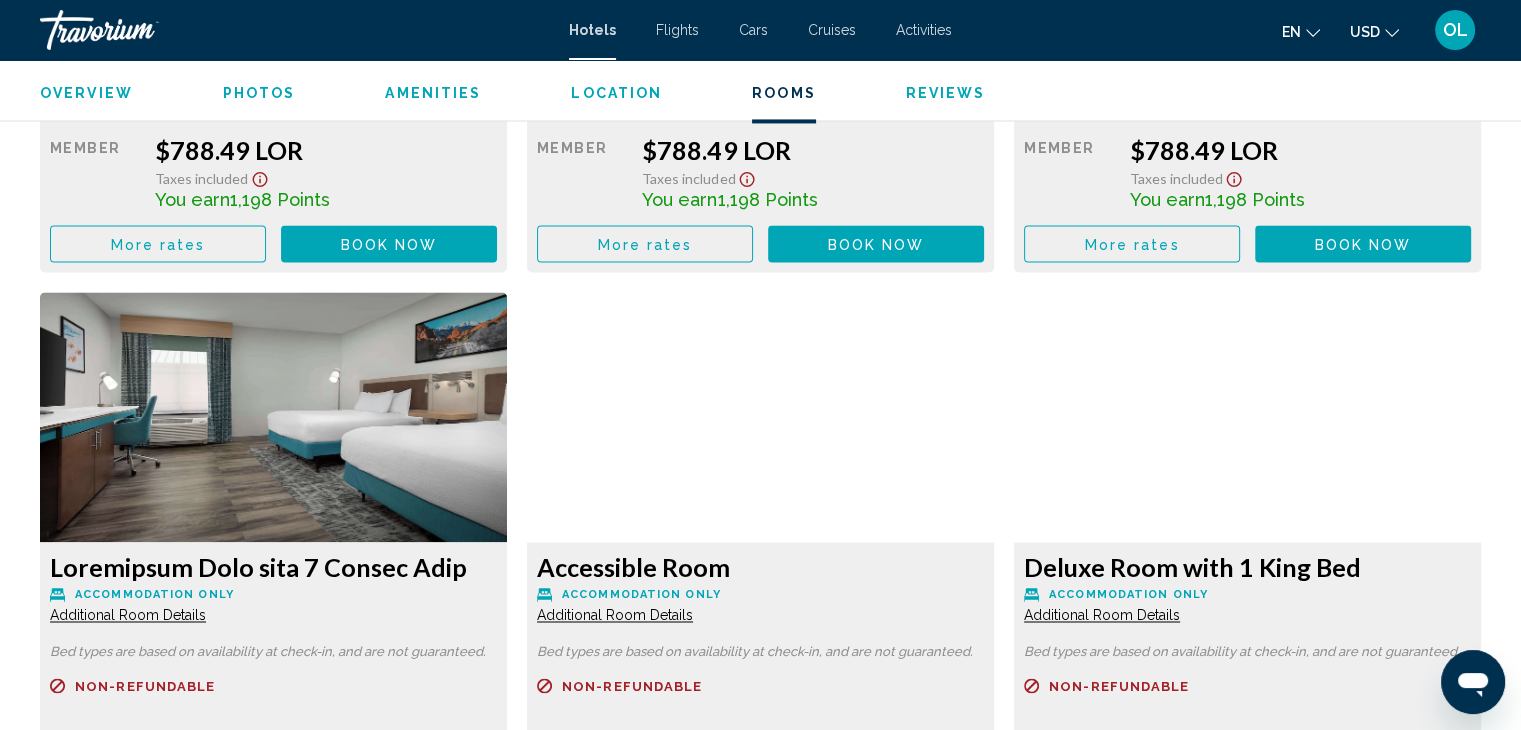 scroll, scrollTop: 3100, scrollLeft: 0, axis: vertical 